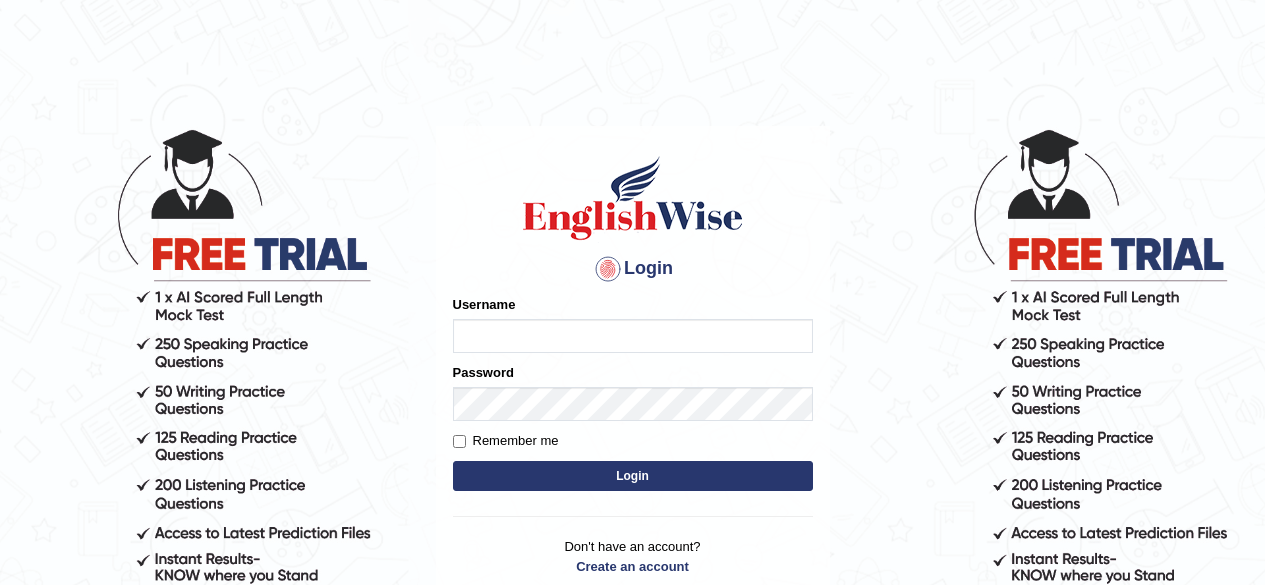 scroll, scrollTop: 0, scrollLeft: 0, axis: both 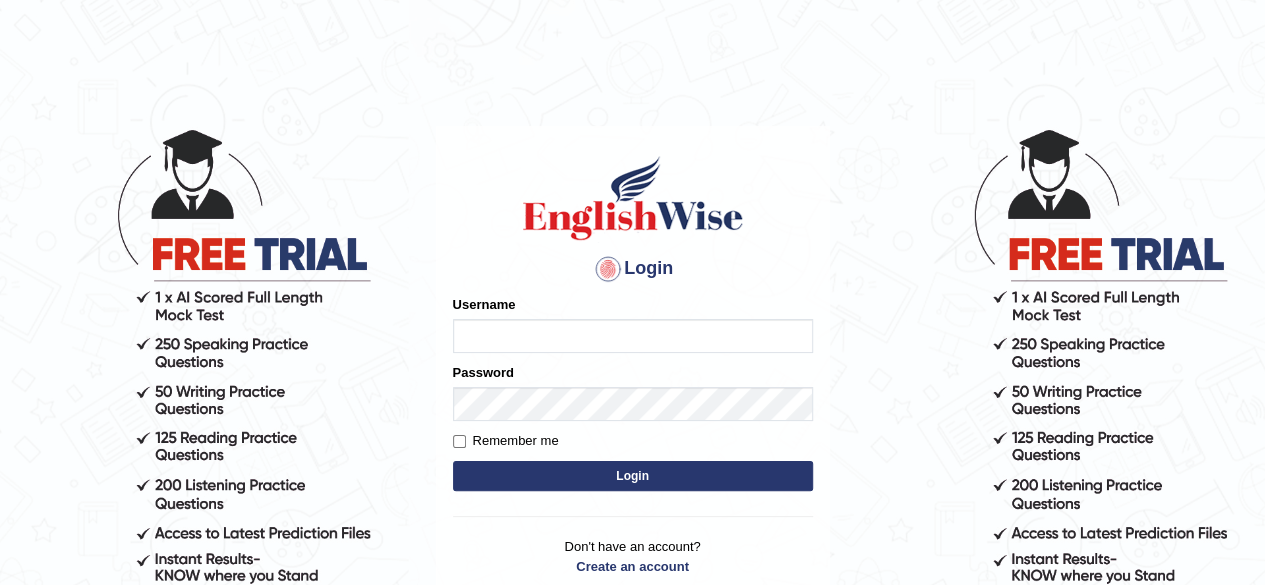 type on "maliny" 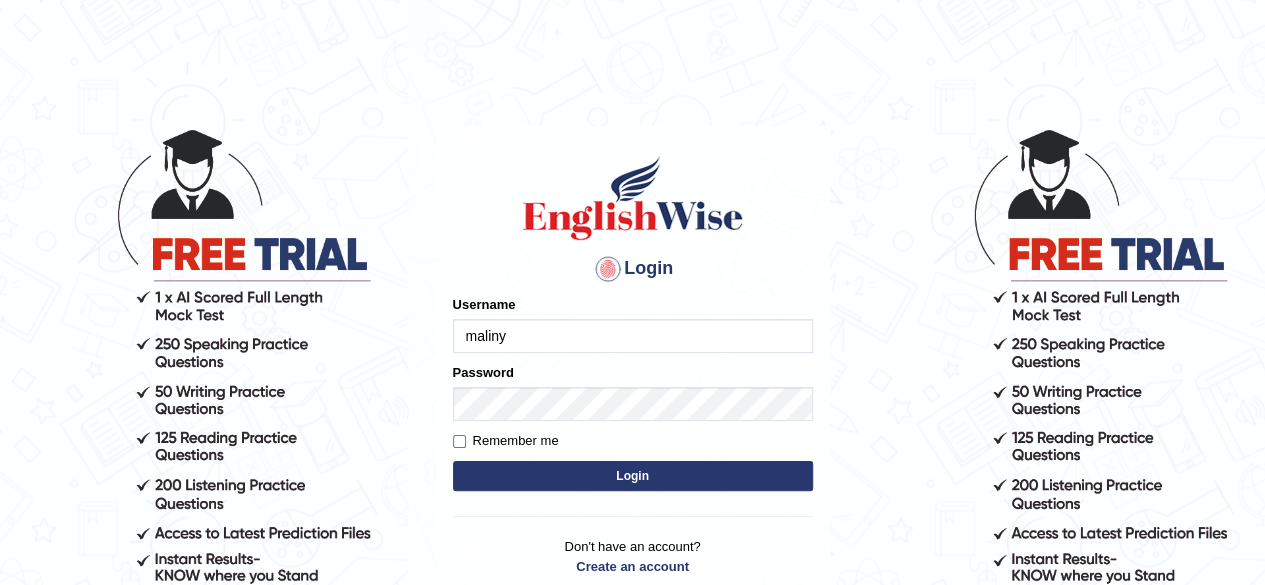 click on "Login" at bounding box center (633, 476) 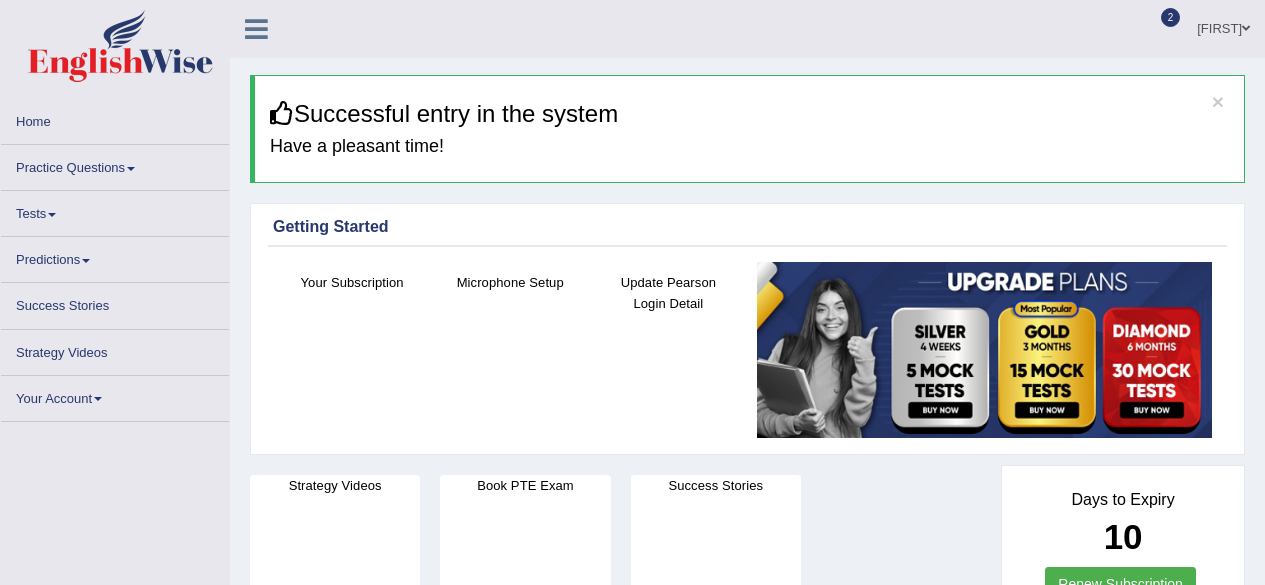 scroll, scrollTop: 0, scrollLeft: 0, axis: both 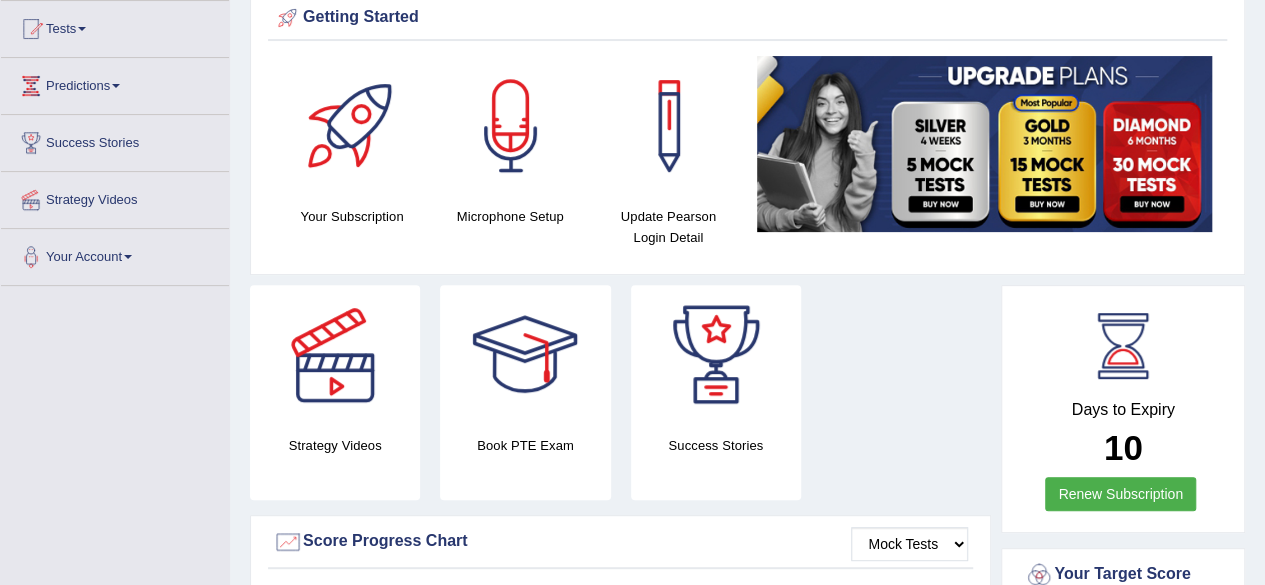 click on "10" at bounding box center (1123, 448) 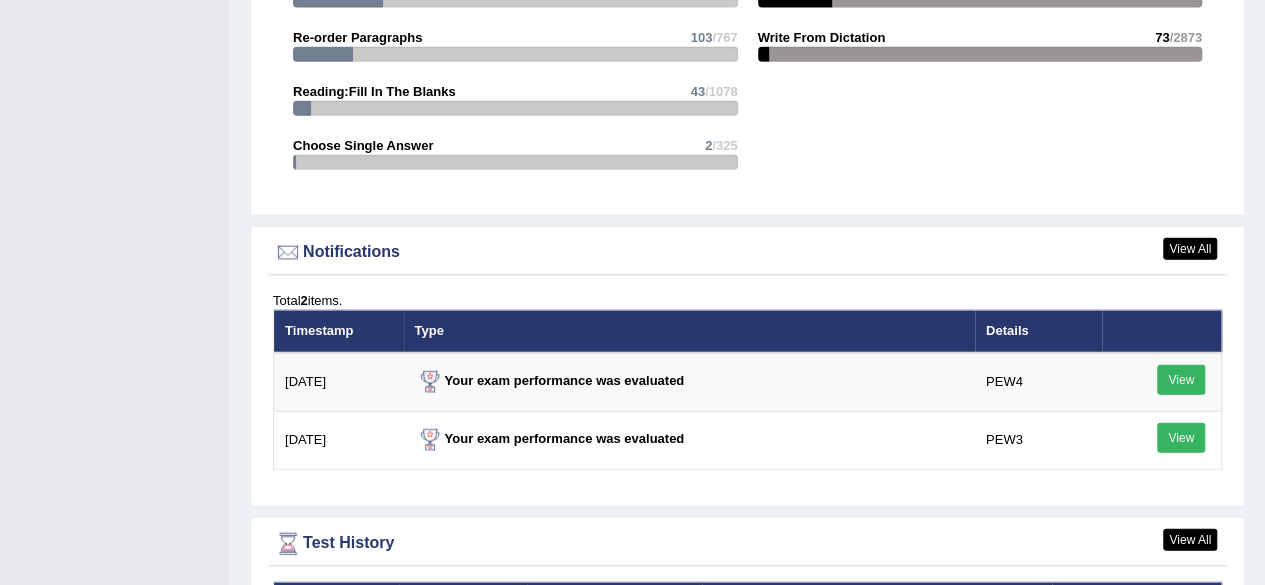 scroll, scrollTop: 2338, scrollLeft: 0, axis: vertical 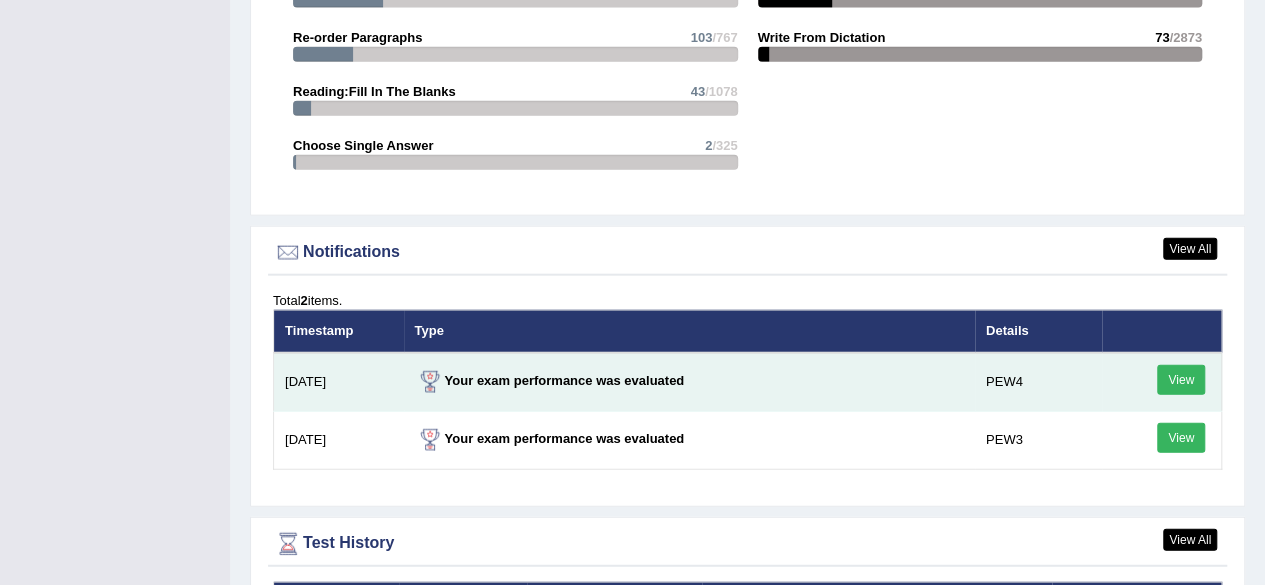 click on "View" at bounding box center [1181, 380] 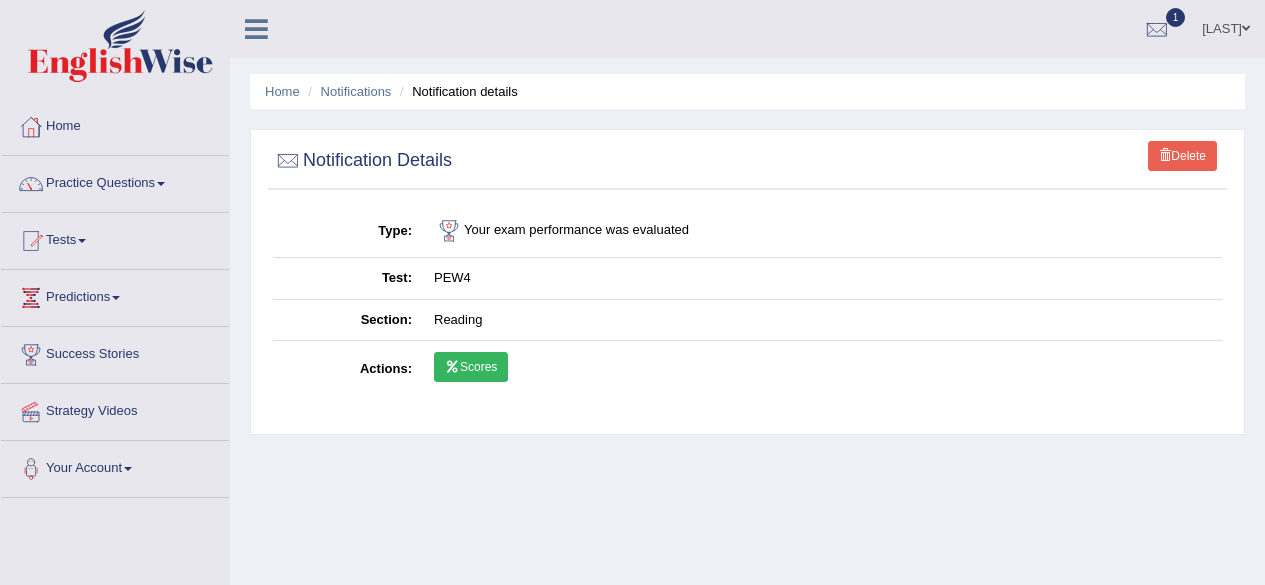 scroll, scrollTop: 0, scrollLeft: 0, axis: both 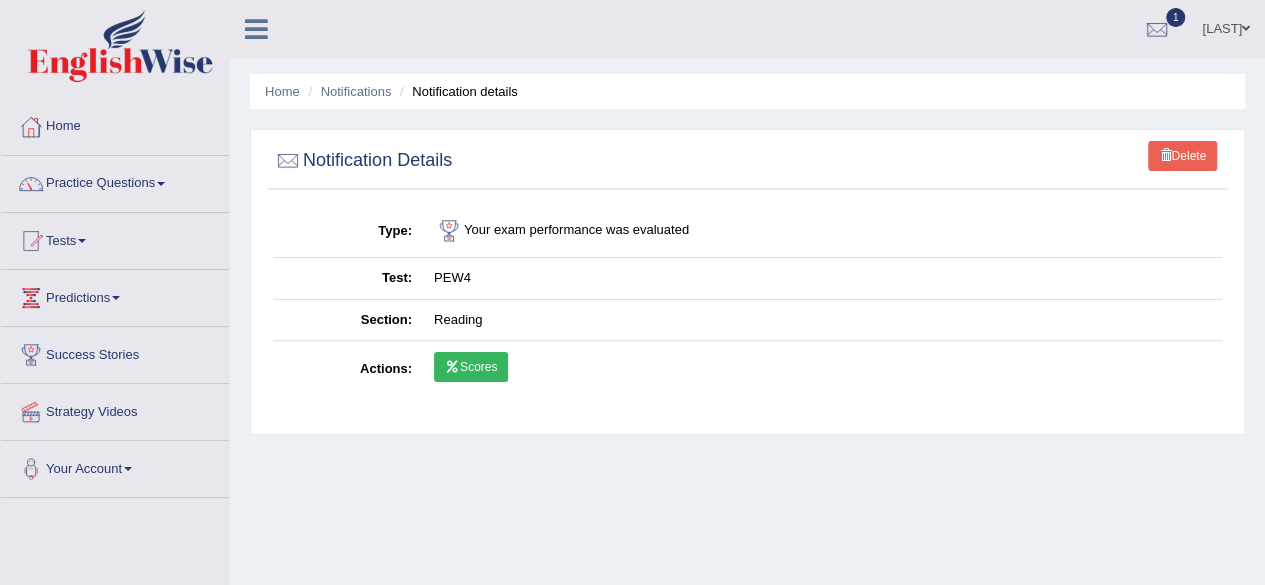 click at bounding box center (452, 367) 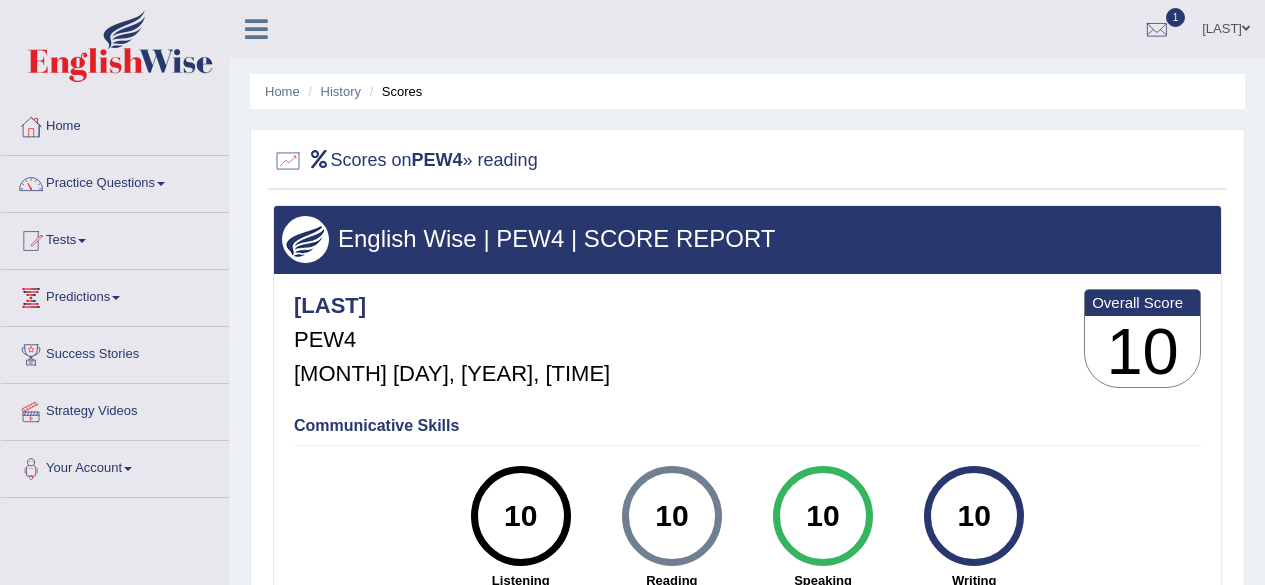scroll, scrollTop: 0, scrollLeft: 0, axis: both 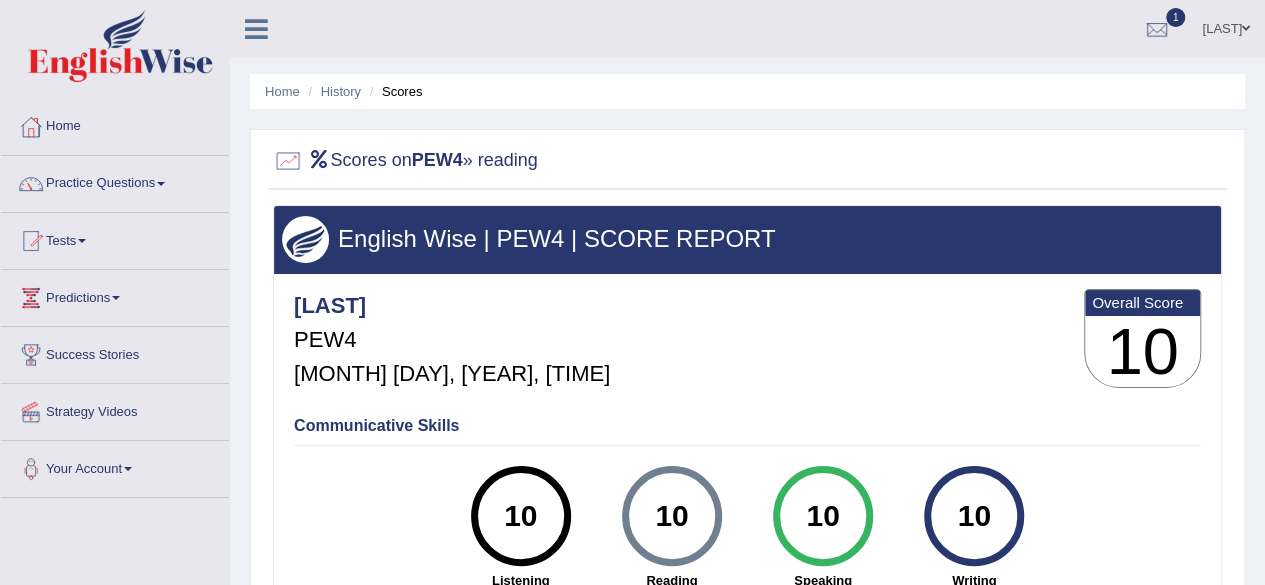 click on "Scores" at bounding box center [394, 91] 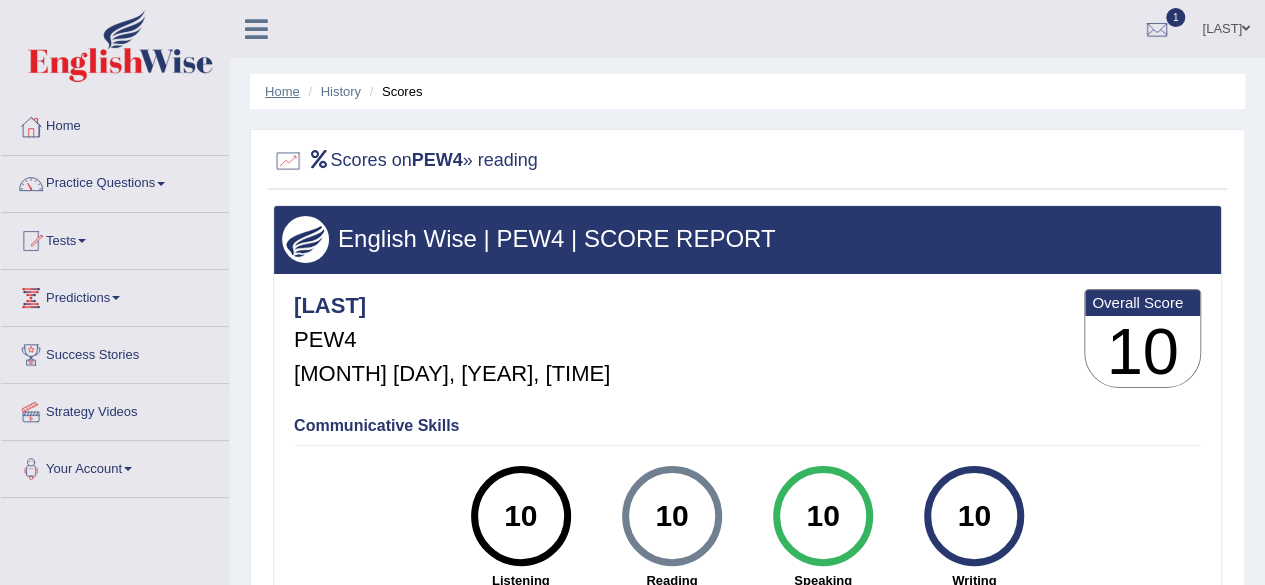 click on "Home" at bounding box center (282, 91) 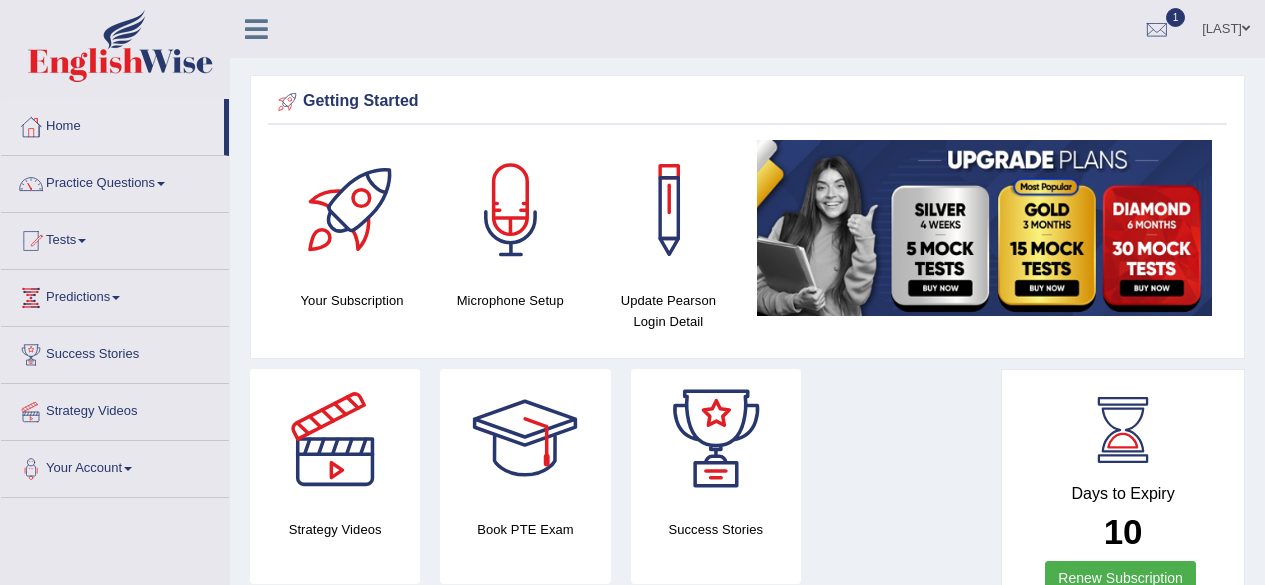 scroll, scrollTop: 0, scrollLeft: 0, axis: both 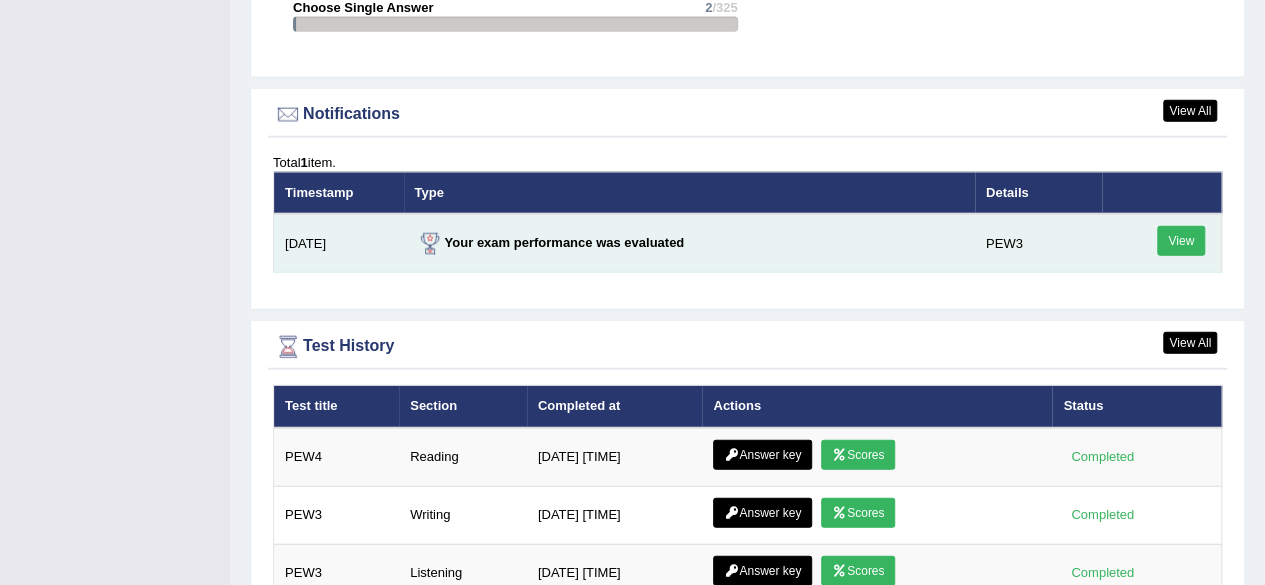 click on "View" at bounding box center (1181, 241) 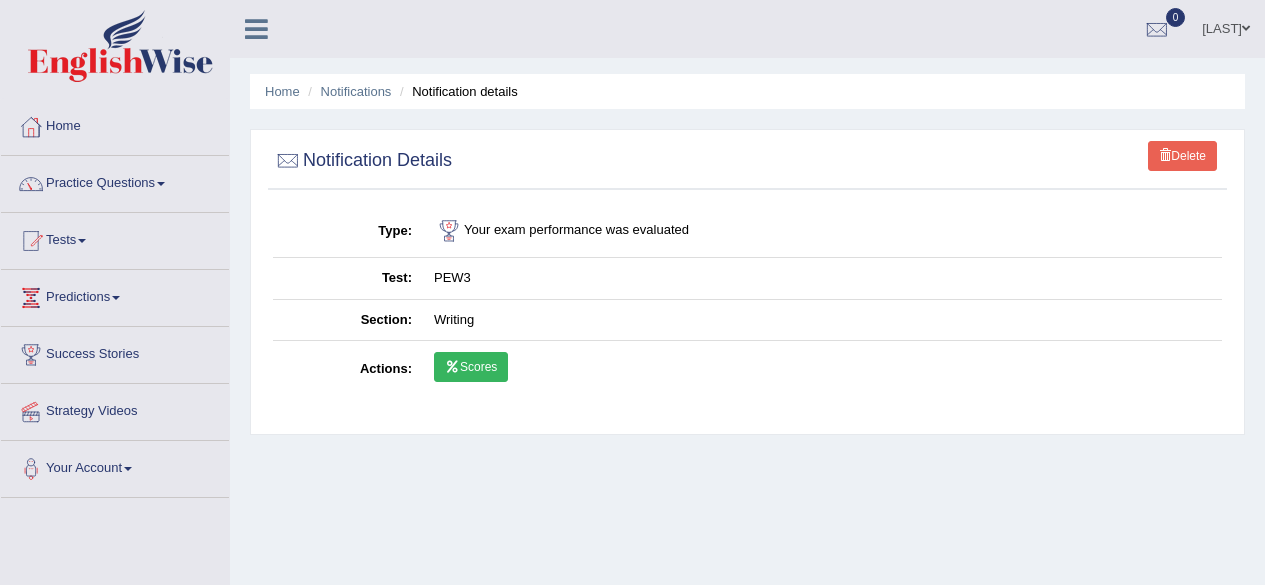scroll, scrollTop: 0, scrollLeft: 0, axis: both 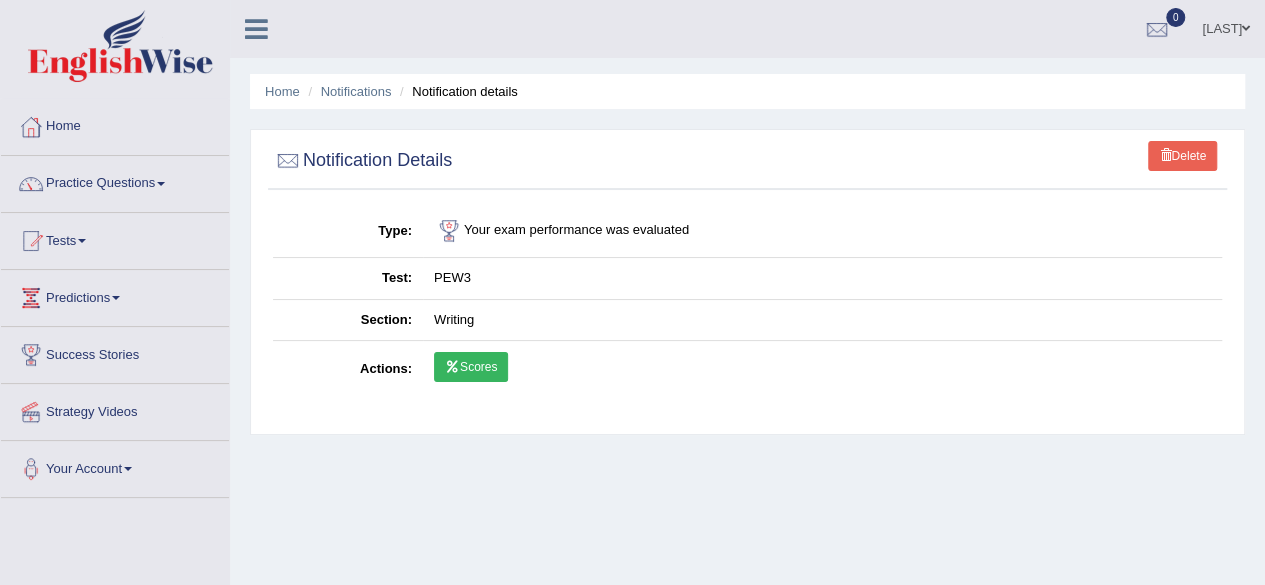 click on "Scores" at bounding box center [471, 367] 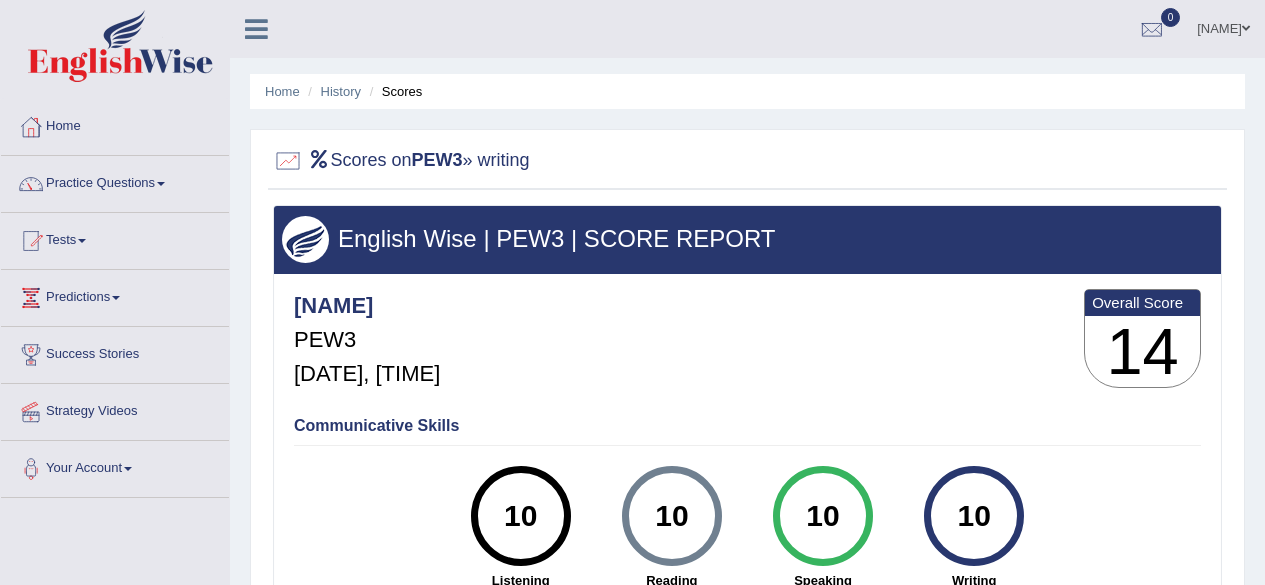 scroll, scrollTop: 0, scrollLeft: 0, axis: both 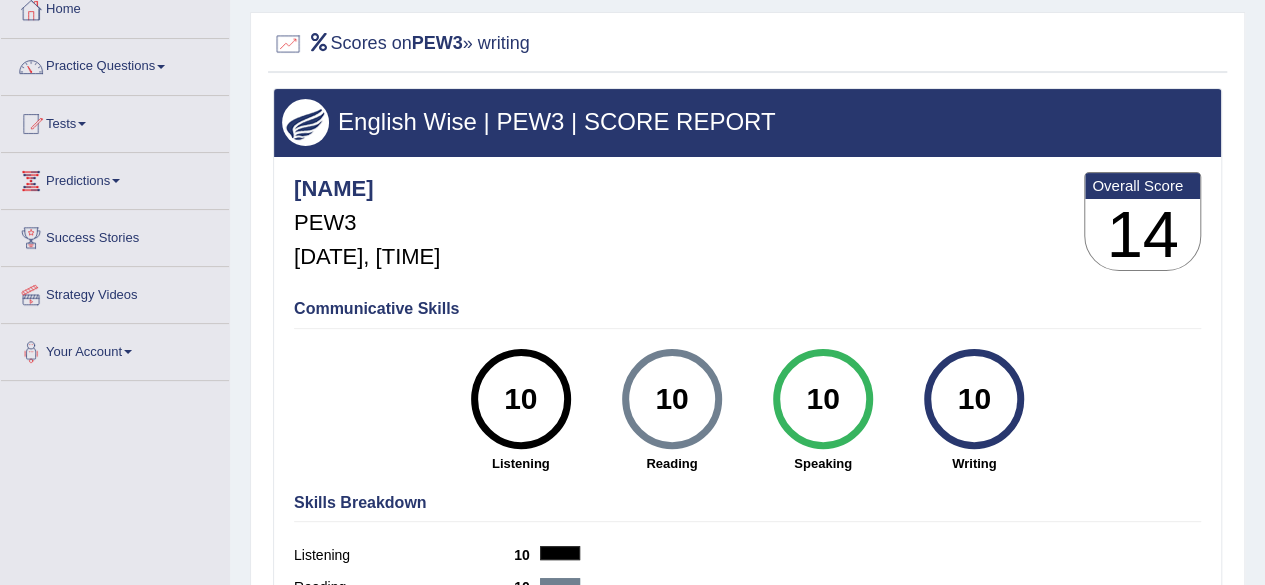 click on "Skills Breakdown" at bounding box center (747, 503) 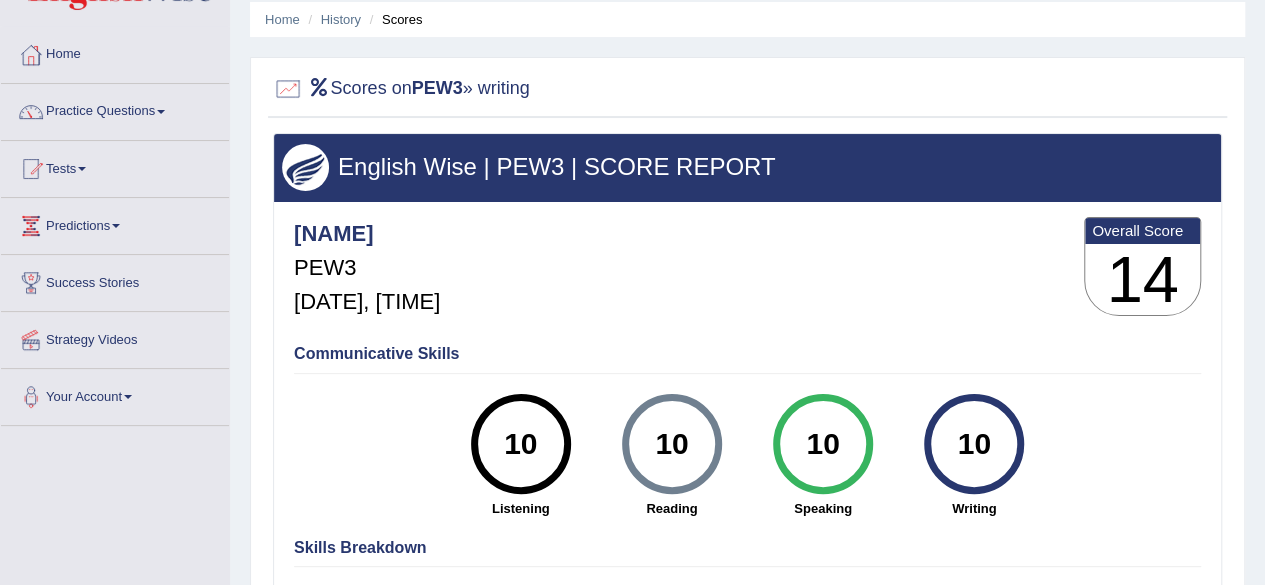 scroll, scrollTop: 0, scrollLeft: 0, axis: both 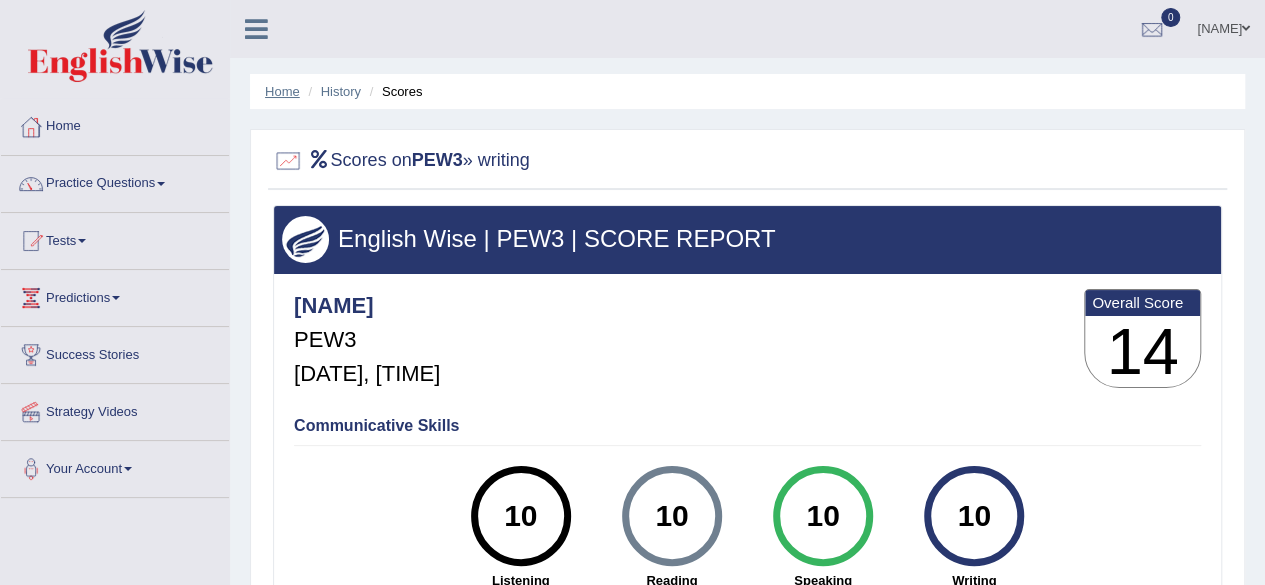 click on "Home" at bounding box center [282, 91] 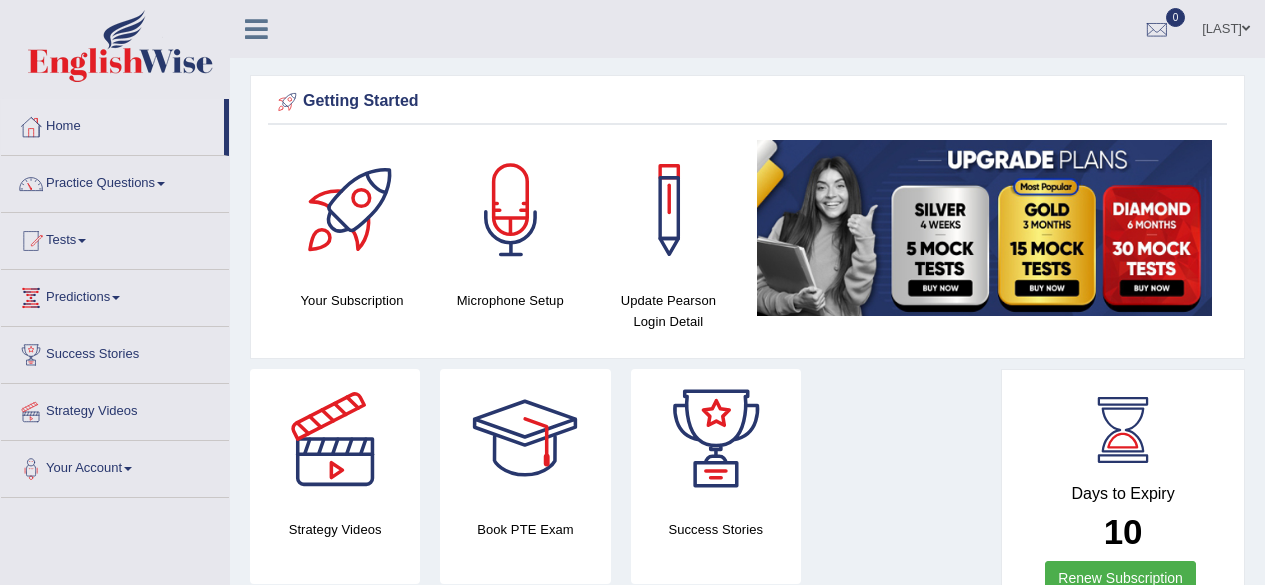 scroll, scrollTop: 0, scrollLeft: 0, axis: both 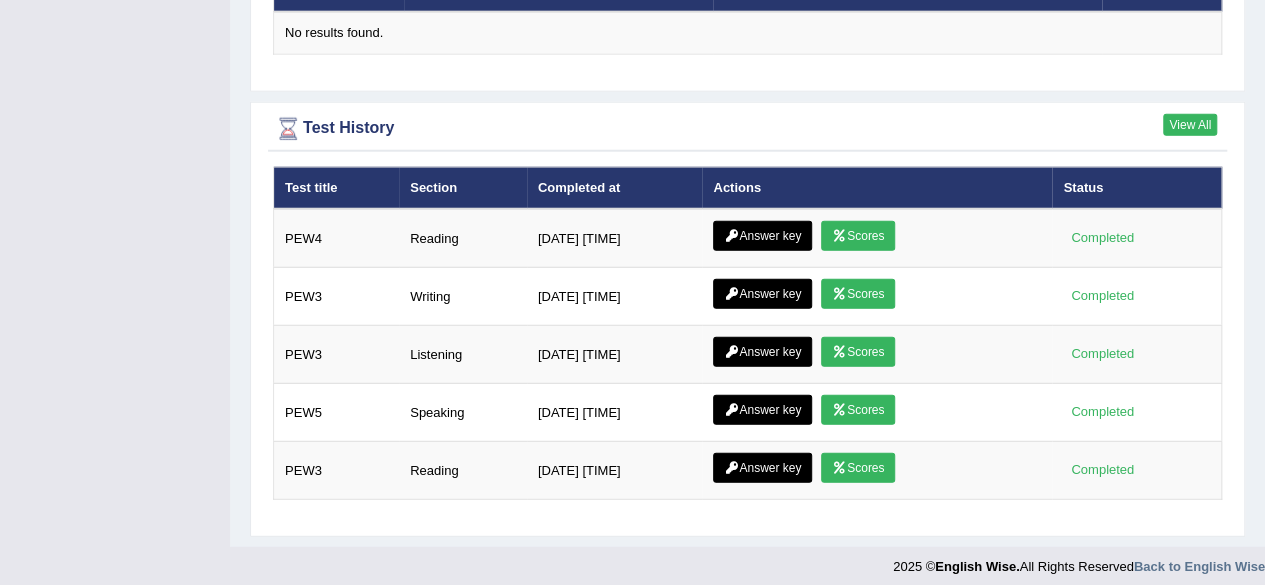 click on "View All" at bounding box center (1190, 125) 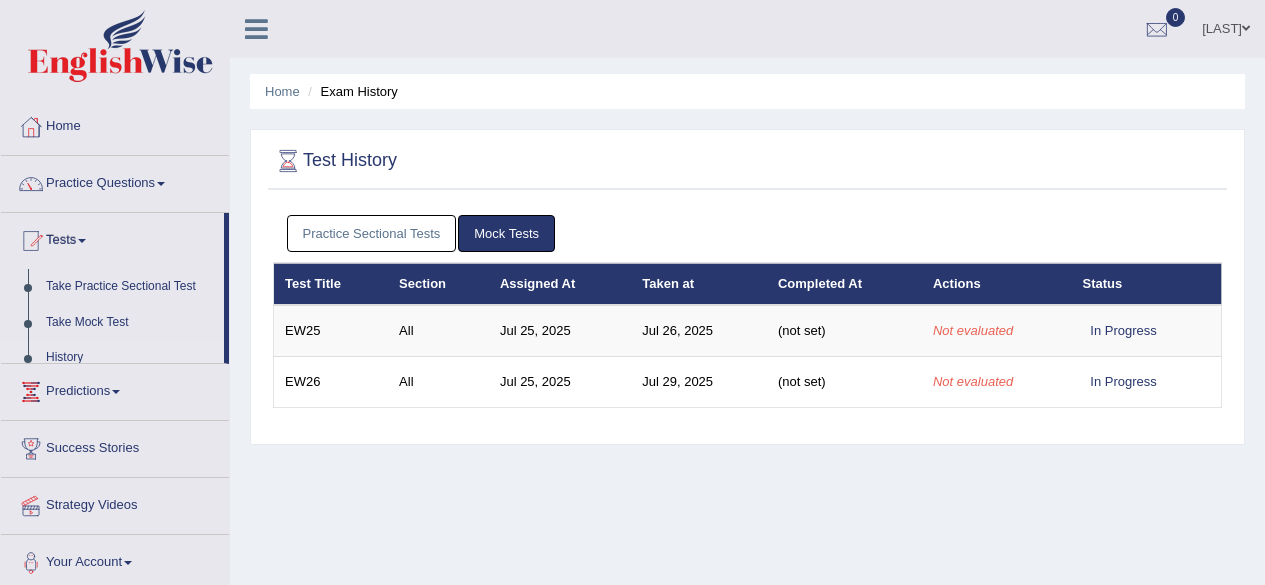 scroll, scrollTop: 0, scrollLeft: 0, axis: both 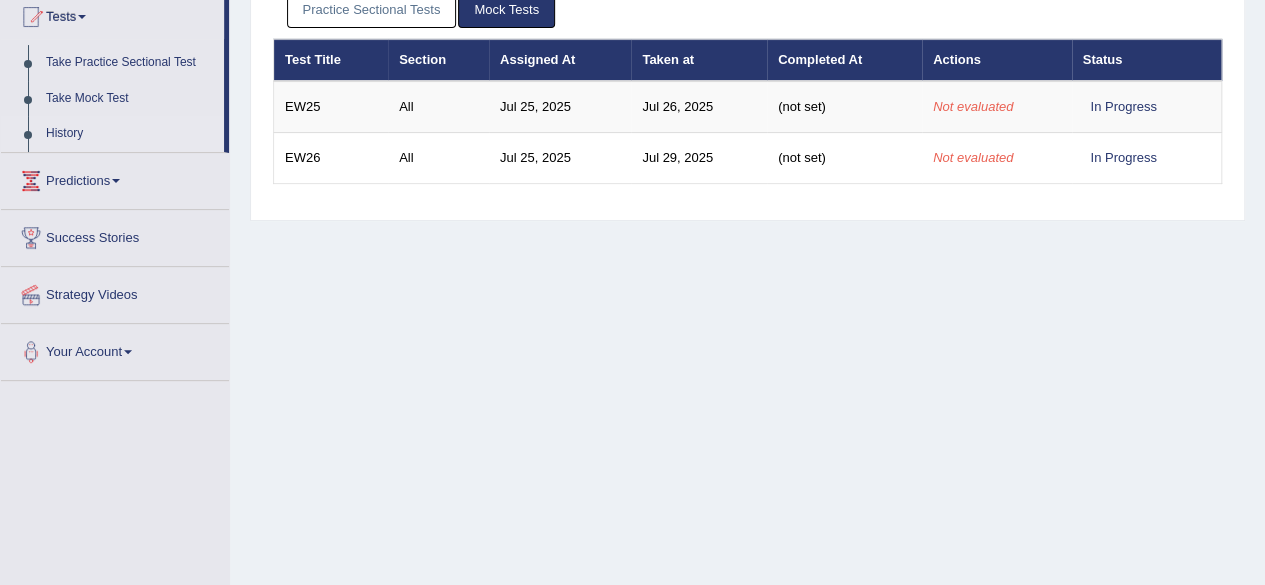 click on "Home
Exam History
Test History
Practice Sectional Tests
Mock Tests
Test Title Section Assigned At Taken at Completed At Actions Status
PEW4 Reading Jun 16, 2025 Aug 4, 2025 Aug 4, 2025  Answer key    Scores  Completed PEW3 Writing Jun 16, 2025 Aug 3, 2025 Aug 3, 2025  Answer key    Scores  Completed PEW3 Listening Jun 16, 2025 Aug 3, 2025 Aug 3, 2025  Answer key    Scores  Completed PEW5 Speaking Jun 16, 2025 Jul 28, 2025 Aug 1, 2025  Answer key    Scores  Completed PEW3 Reading Jun 16, 2025 Jul 25, 2025 Jul 27, 2025  Answer key    Scores  Completed
Test Title Section Assigned At Taken at Completed At Actions Status
EW25 All Jul 25, 2025 Jul 26, 2025 (not set) Not evaluated In Progress EW26 All Jul 25, 2025 Jul 29, 2025 (not set) Not evaluated In Progress" at bounding box center (747, 276) 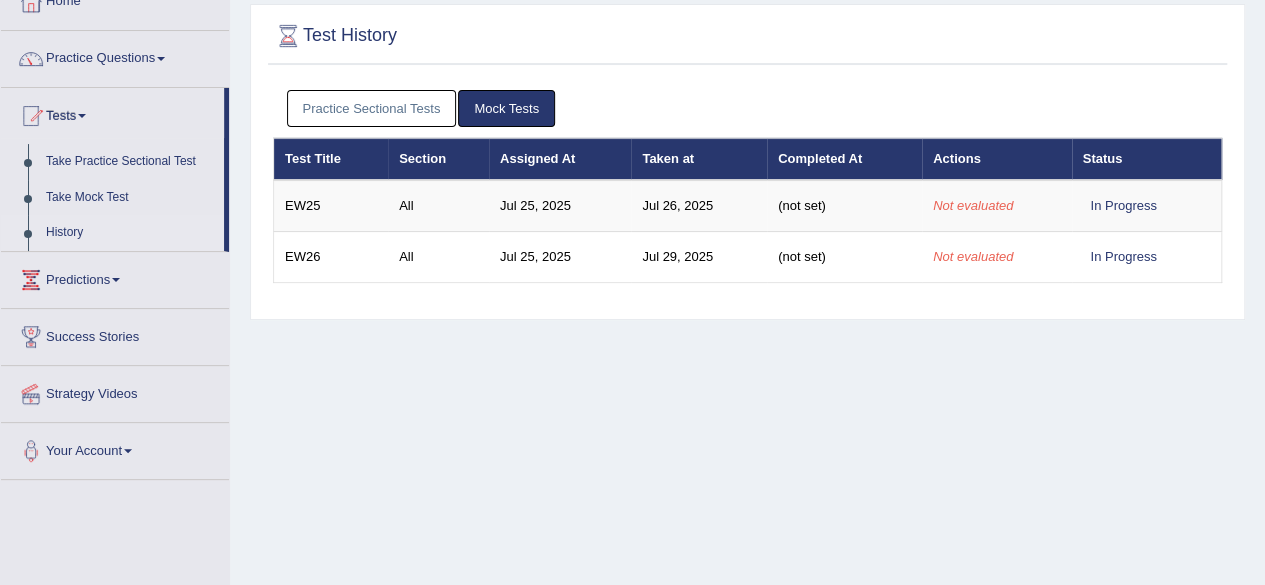 scroll, scrollTop: 0, scrollLeft: 0, axis: both 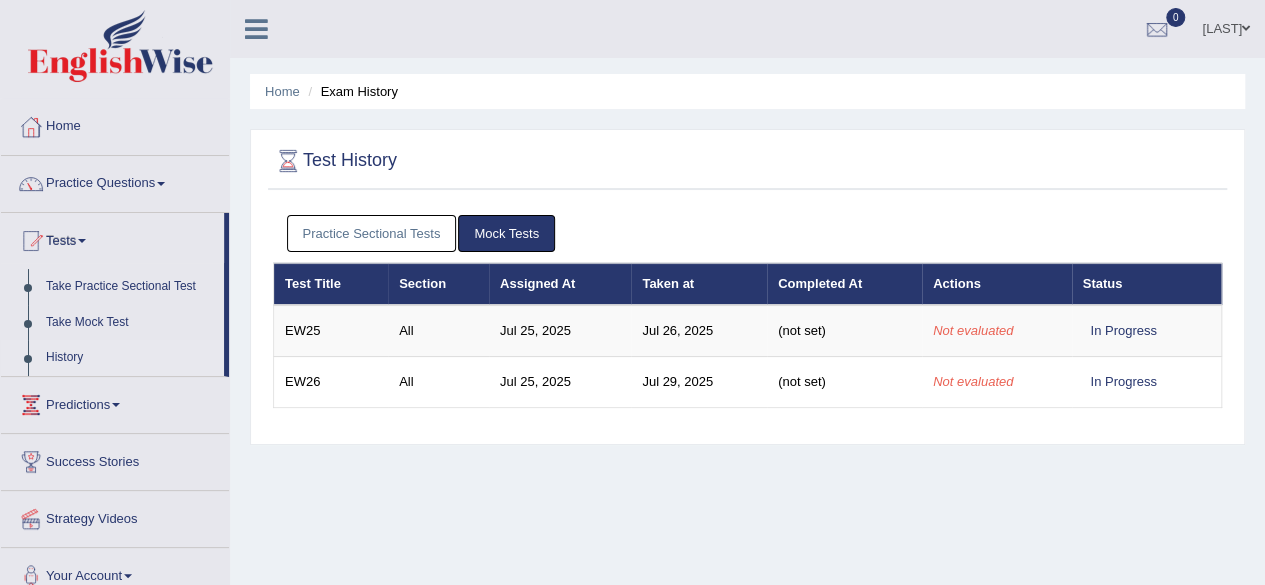 click on "Practice Sectional Tests" at bounding box center [372, 233] 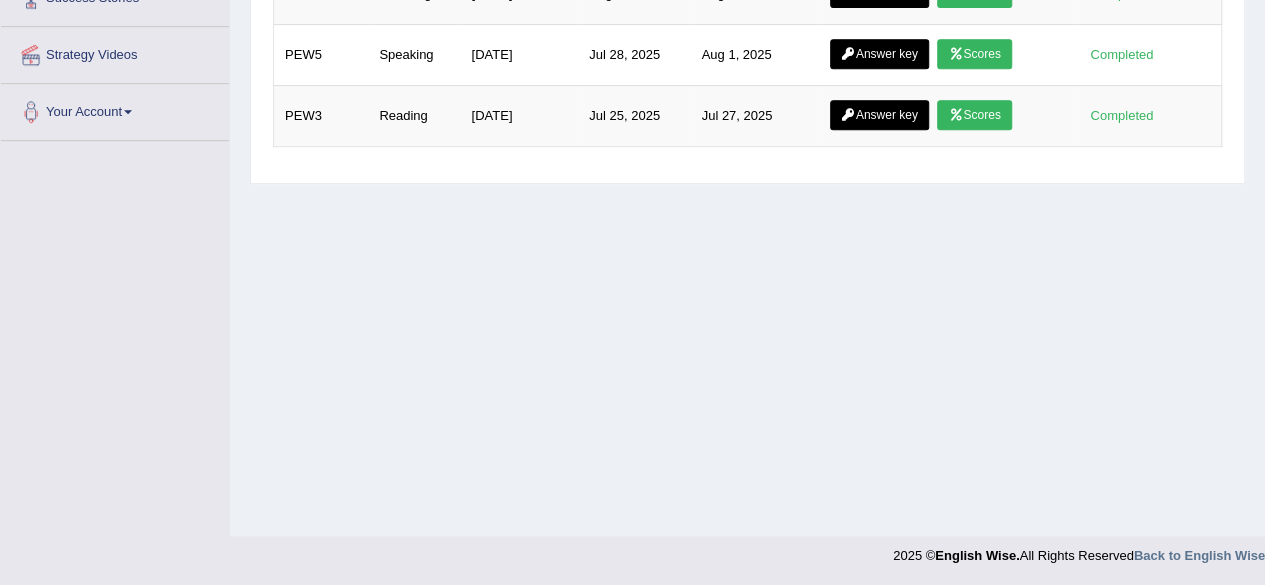 click on "Home
Exam History
Test History
Practice Sectional Tests
Mock Tests
Test Title Section Assigned At Taken at Completed At Actions Status
PEW4 Reading Jun 16, 2025 Aug 4, 2025 Aug 4, 2025  Answer key    Scores  Completed PEW3 Writing Jun 16, 2025 Aug 3, 2025 Aug 3, 2025  Answer key    Scores  Completed PEW3 Listening Jun 16, 2025 Aug 3, 2025 Aug 3, 2025  Answer key    Scores  Completed PEW5 Speaking Jun 16, 2025 Jul 28, 2025 Aug 1, 2025  Answer key    Scores  Completed PEW3 Reading Jun 16, 2025 Jul 25, 2025 Jul 27, 2025  Answer key    Scores  Completed
Test Title Section Assigned At Taken at Completed At Actions Status
EW25 All Jul 25, 2025 Jul 26, 2025 (not set) Not evaluated In Progress EW26 All Jul 25, 2025 Jul 29, 2025 (not set) Not evaluated In Progress" at bounding box center [747, 36] 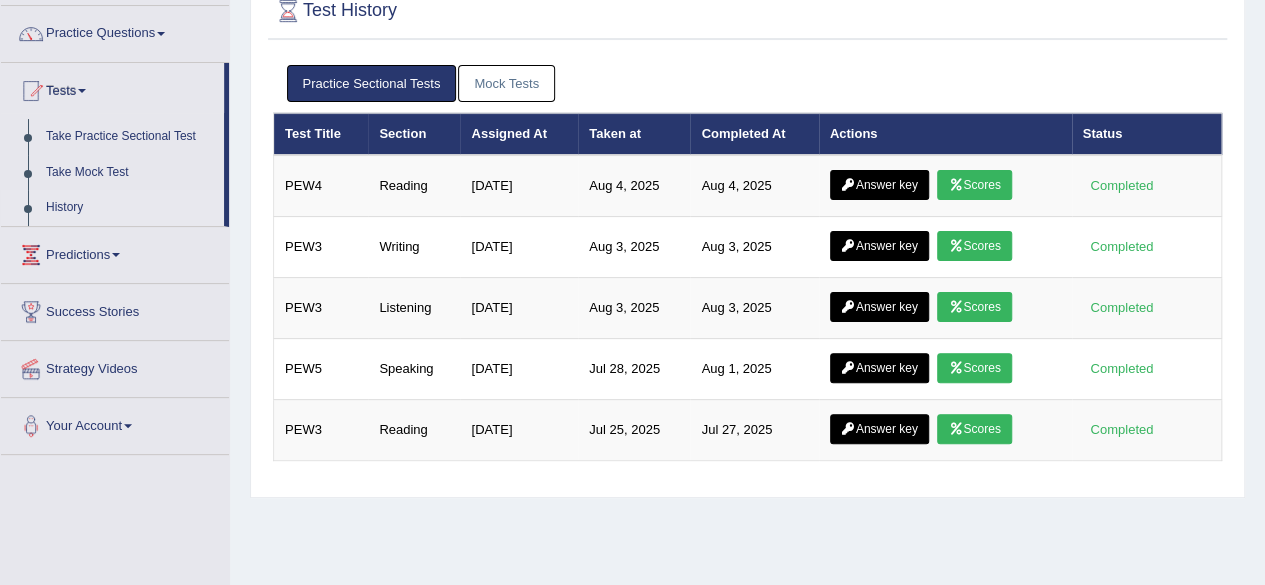 scroll, scrollTop: 150, scrollLeft: 0, axis: vertical 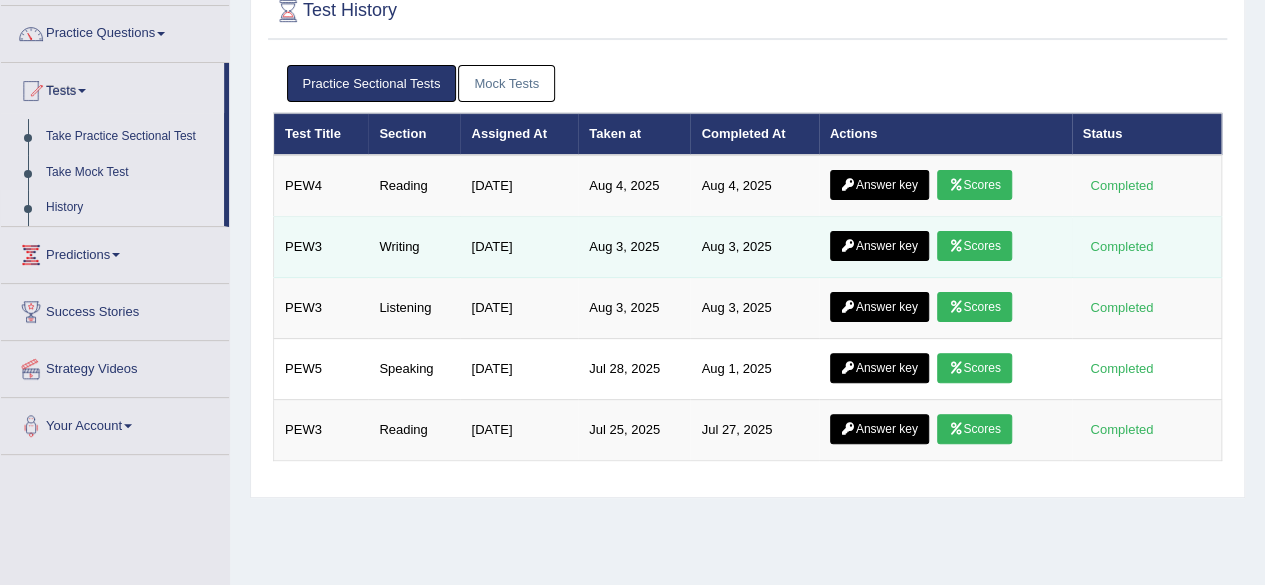click on "Answer key" at bounding box center (879, 246) 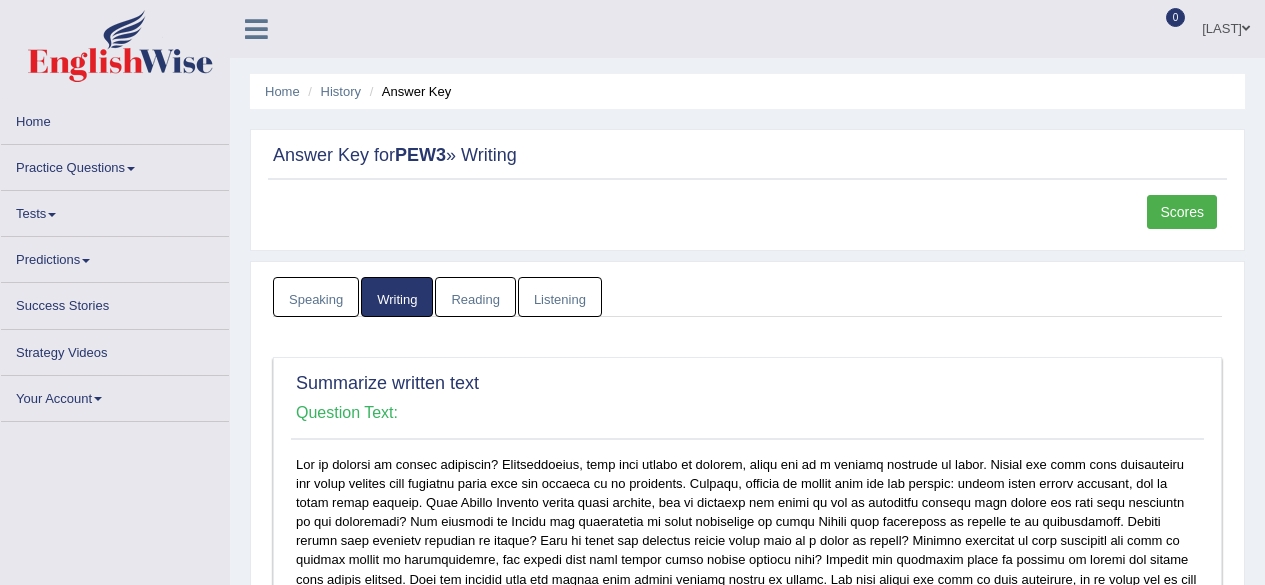scroll, scrollTop: 0, scrollLeft: 0, axis: both 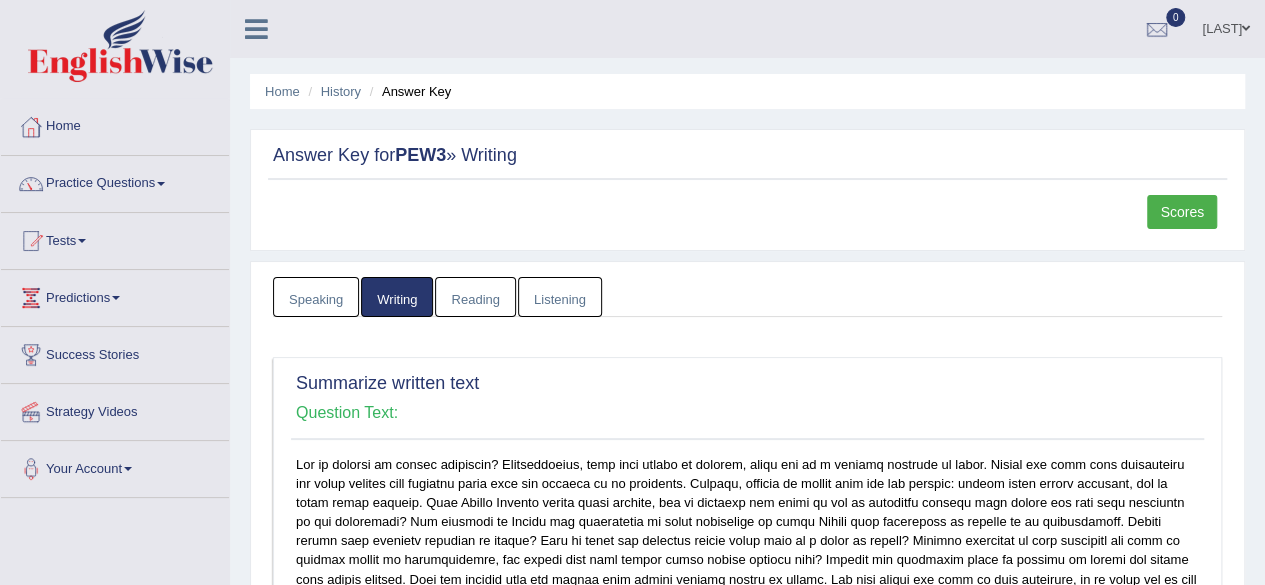 click at bounding box center (161, 184) 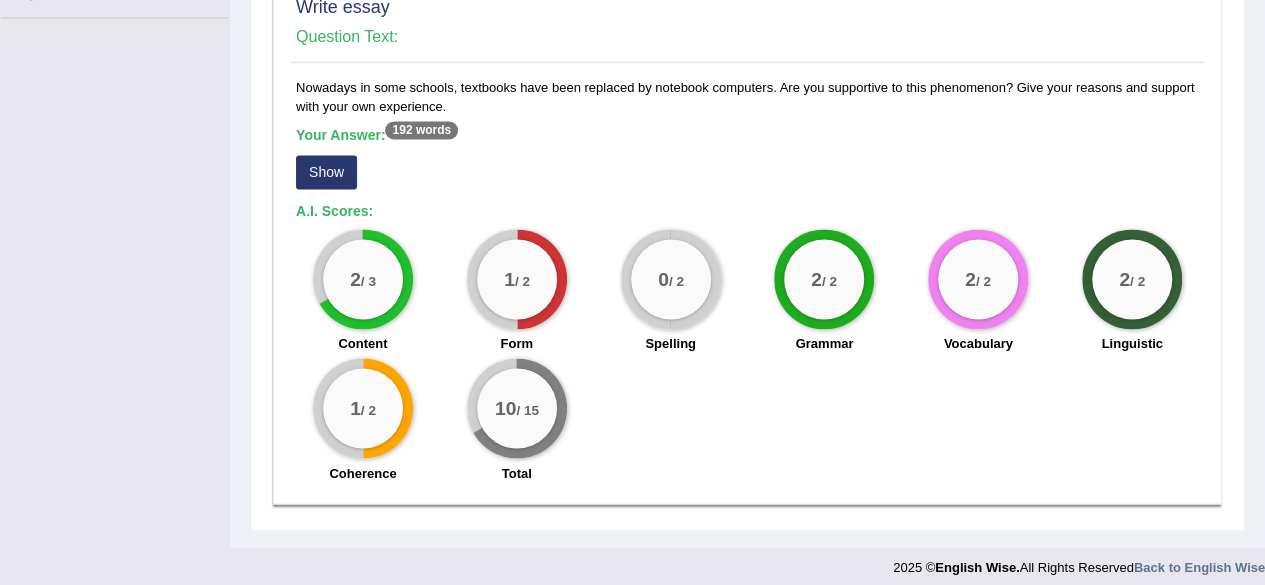 scroll, scrollTop: 1571, scrollLeft: 0, axis: vertical 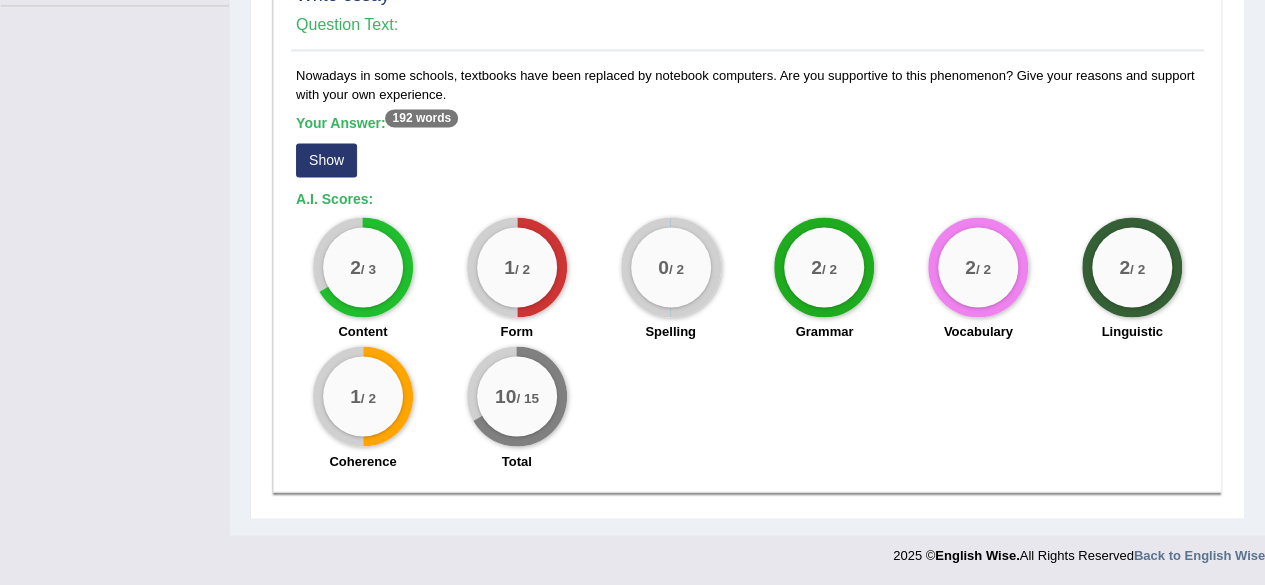 click on "Toggle navigation
Home
Practice Questions   Speaking Practice Read Aloud
Repeat Sentence
Describe Image
Re-tell Lecture
Answer Short Question
Summarize Group Discussion
Respond To A Situation
Writing Practice  Summarize Written Text
Write Essay
Reading Practice  Reading & Writing: Fill In The Blanks
Choose Multiple Answers
Re-order Paragraphs
Fill In The Blanks
Choose Single Answer
Listening Practice  Summarize Spoken Text
Highlight Incorrect Words
Highlight Correct Summary
Select Missing Word
Choose Single Answer
Choose Multiple Answers
Fill In The Blanks
Write From Dictation
Pronunciation
Tests  Take Practice Sectional Test
Take Mock Test" at bounding box center (632, -493) 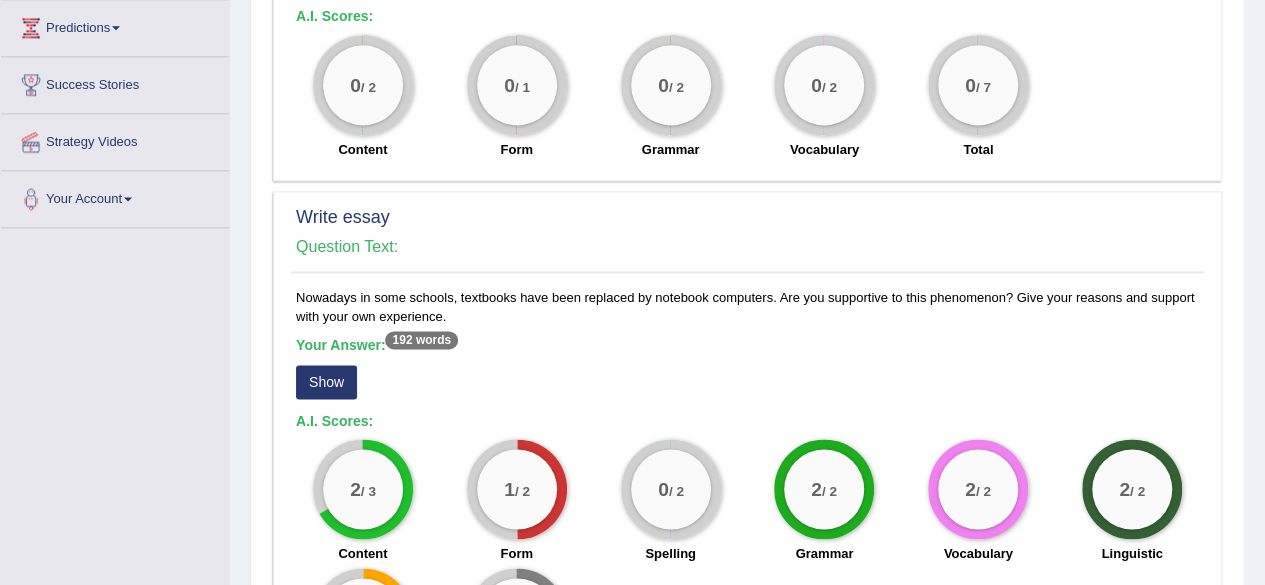scroll, scrollTop: 1336, scrollLeft: 0, axis: vertical 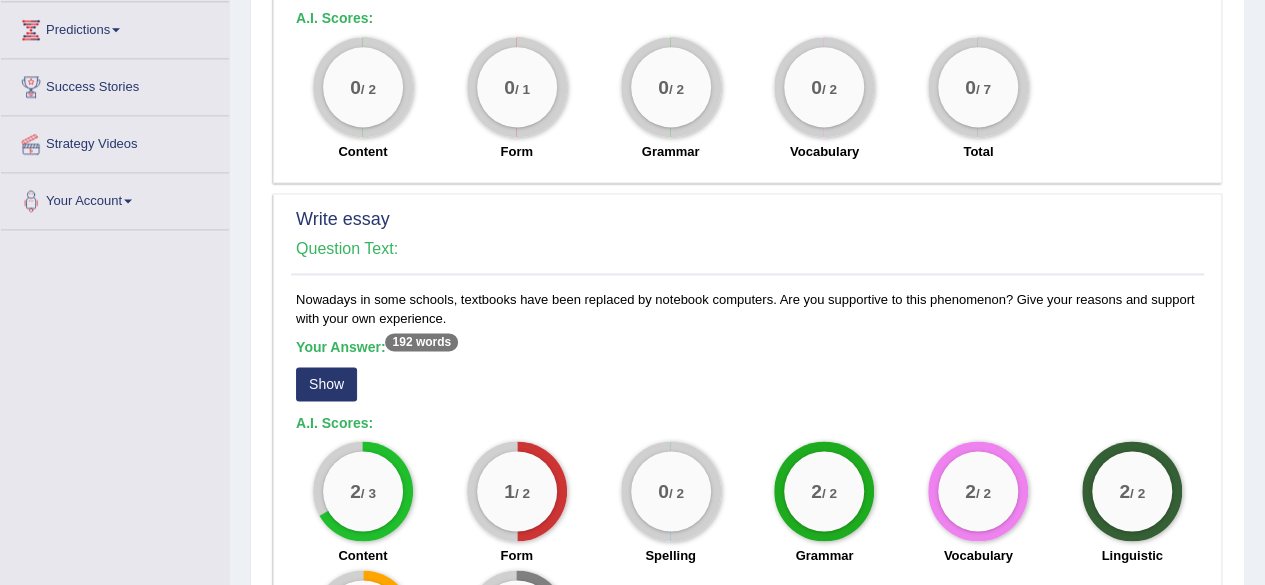 click on "Toggle navigation
Home
Practice Questions   Speaking Practice Read Aloud
Repeat Sentence
Describe Image
Re-tell Lecture
Answer Short Question
Summarize Group Discussion
Respond To A Situation
Writing Practice  Summarize Written Text
Write Essay
Reading Practice  Reading & Writing: Fill In The Blanks
Choose Multiple Answers
Re-order Paragraphs
Fill In The Blanks
Choose Single Answer
Listening Practice  Summarize Spoken Text
Highlight Incorrect Words
Highlight Correct Summary
Select Missing Word
Choose Single Answer
Choose Multiple Answers
Fill In The Blanks
Write From Dictation
Pronunciation
Tests  Take Practice Sectional Test
Take Mock Test" at bounding box center [632, -269] 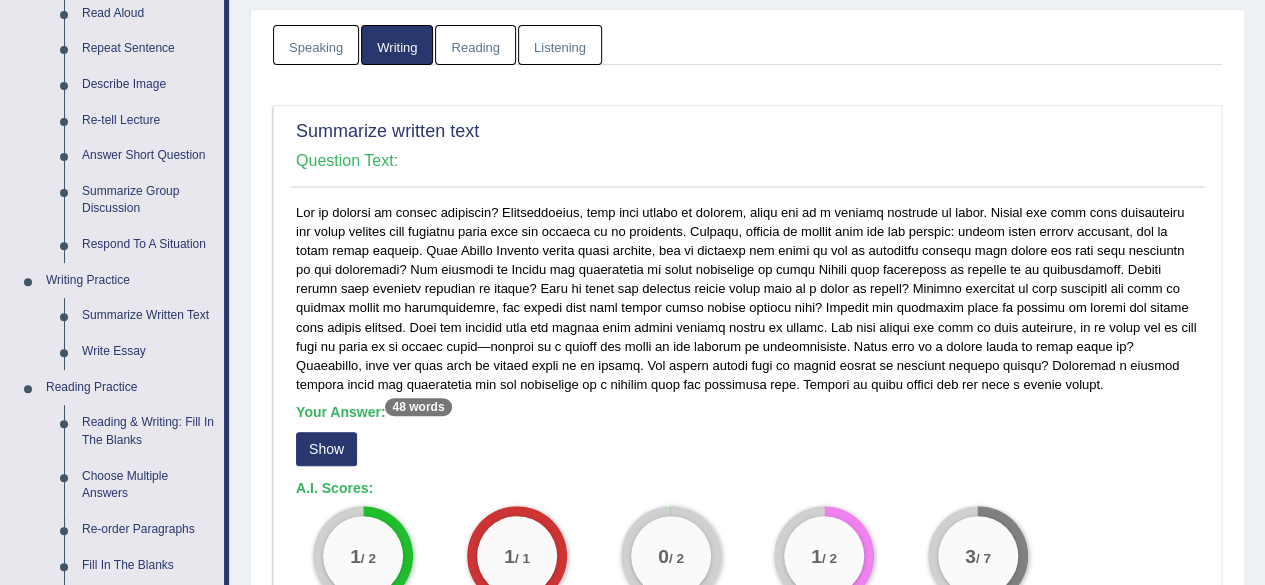 scroll, scrollTop: 0, scrollLeft: 0, axis: both 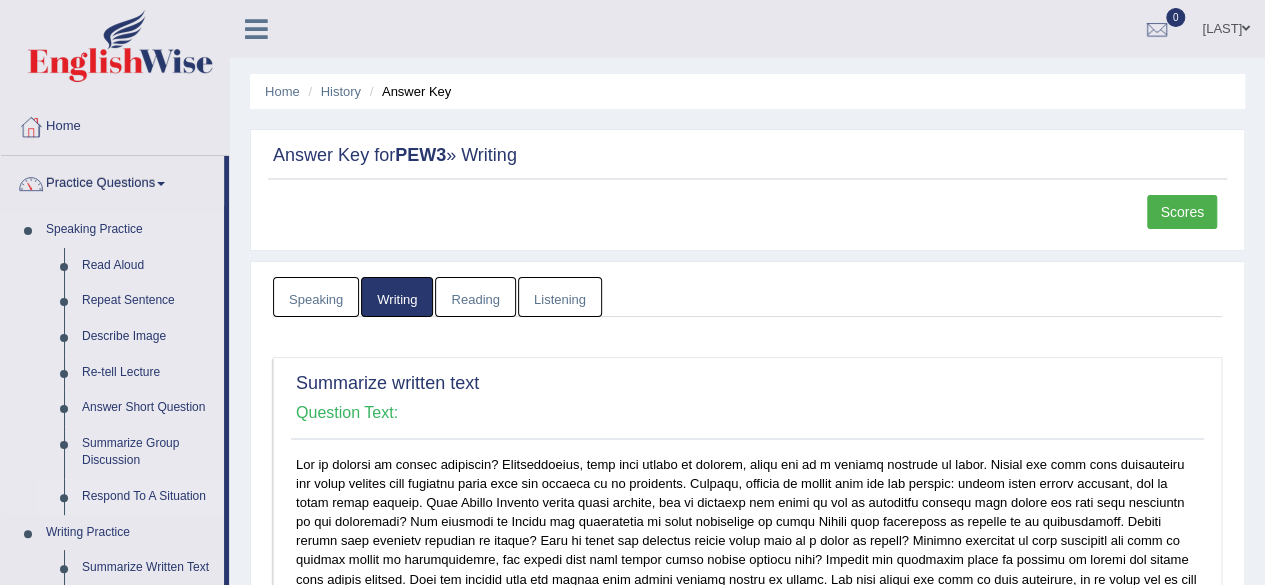 click on "Respond To A Situation" at bounding box center (148, 497) 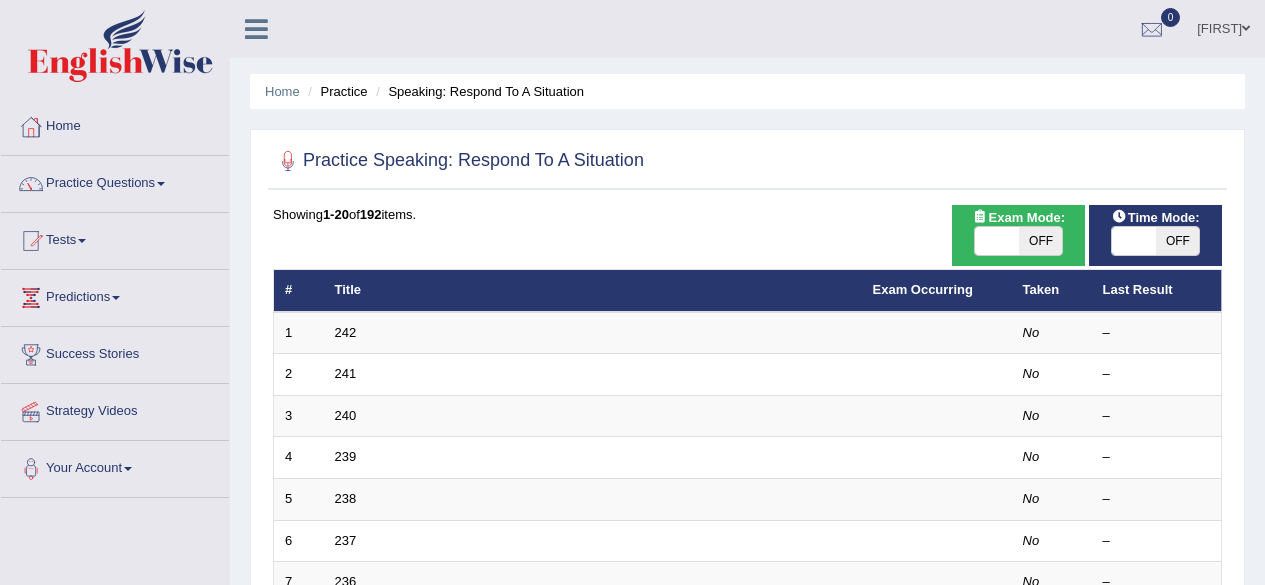 scroll, scrollTop: 0, scrollLeft: 0, axis: both 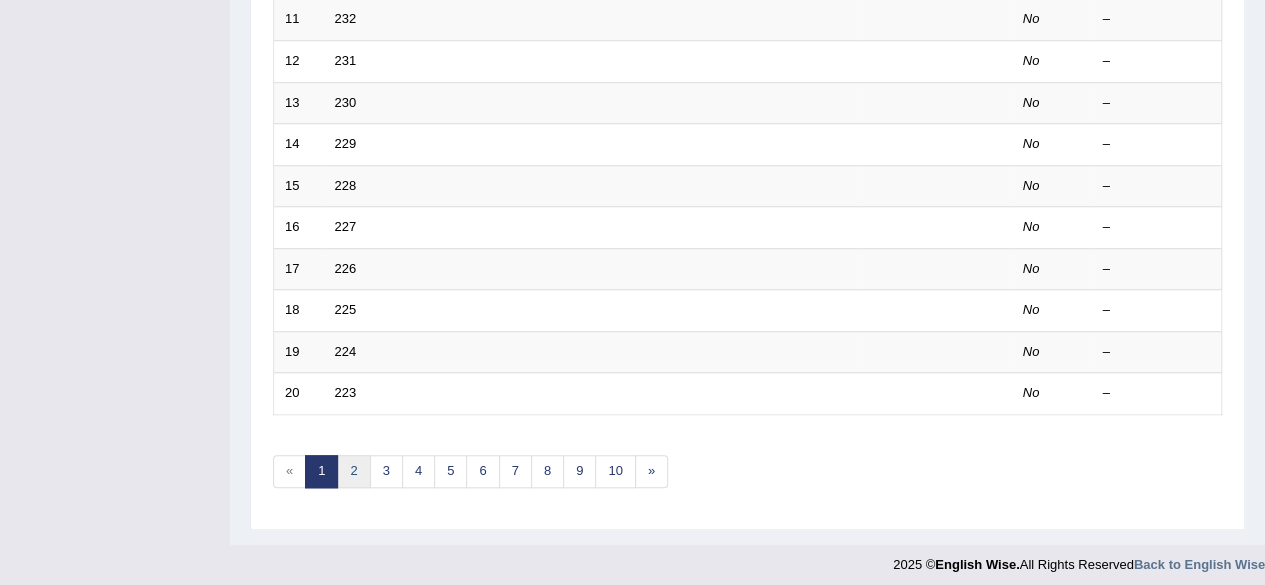 click on "2" at bounding box center (353, 471) 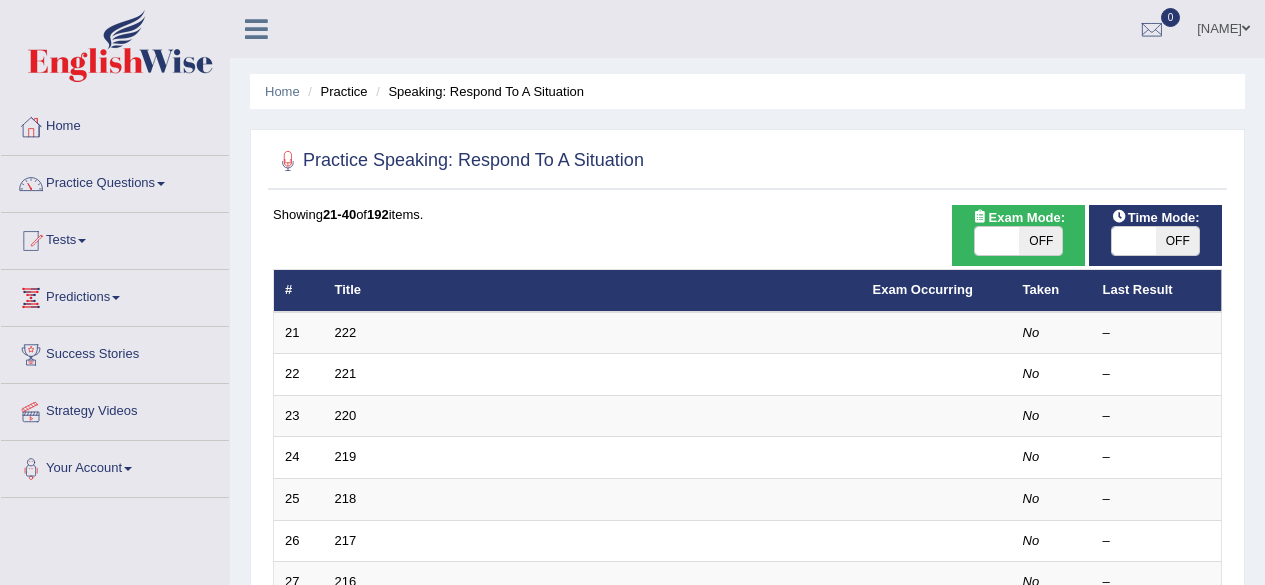 scroll, scrollTop: 0, scrollLeft: 0, axis: both 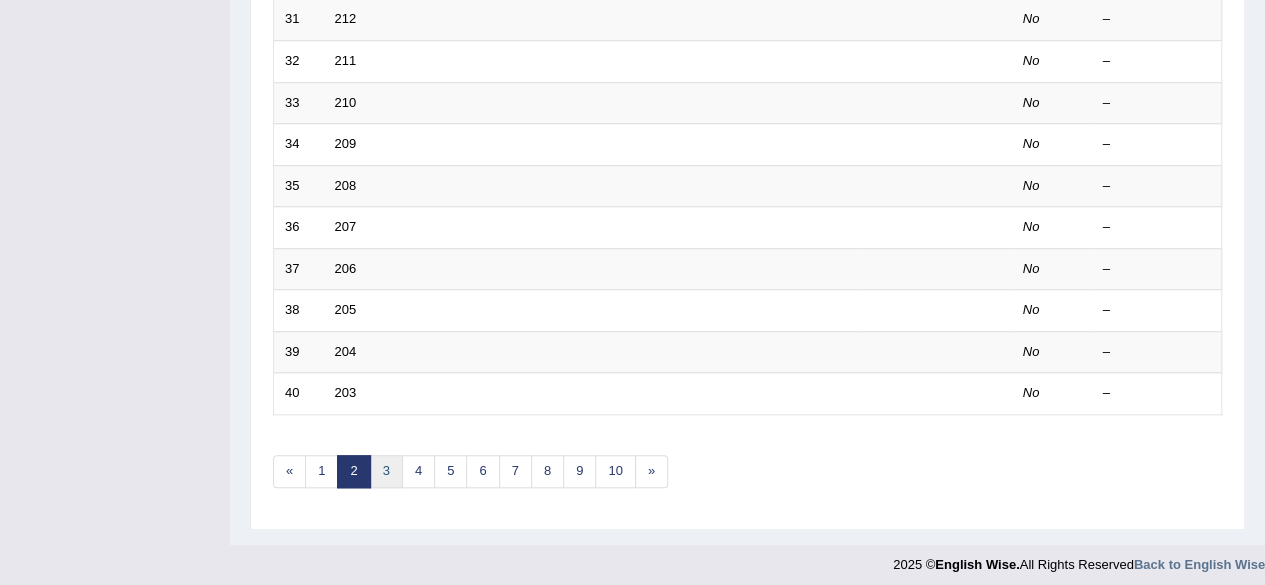 click on "3" at bounding box center [386, 471] 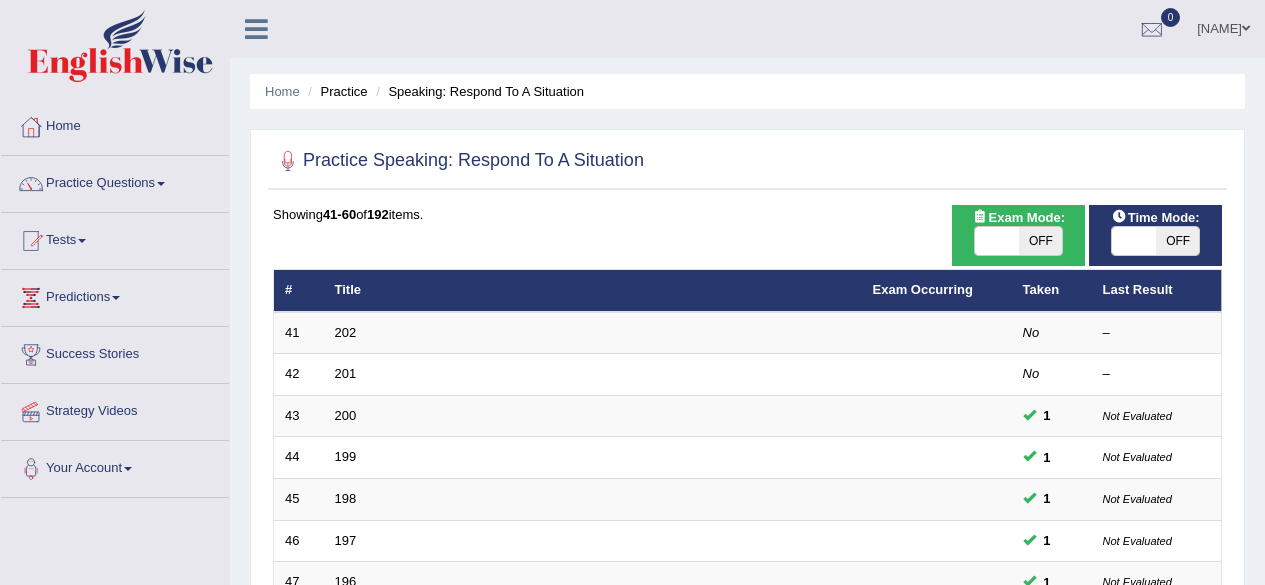 scroll, scrollTop: 0, scrollLeft: 0, axis: both 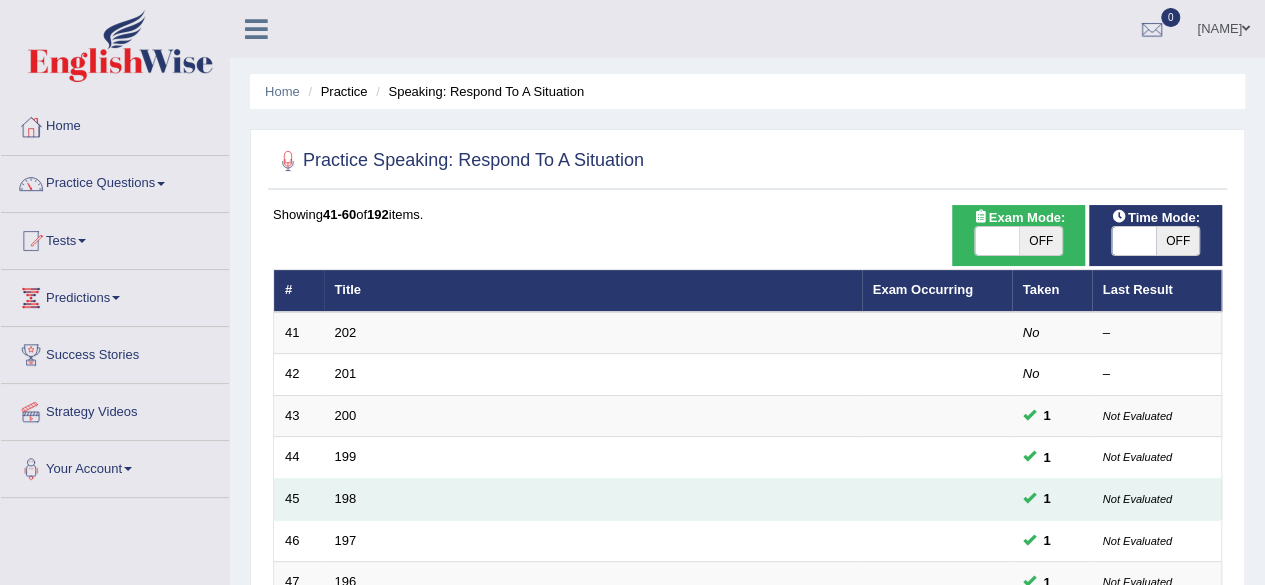 click on "198" at bounding box center [593, 500] 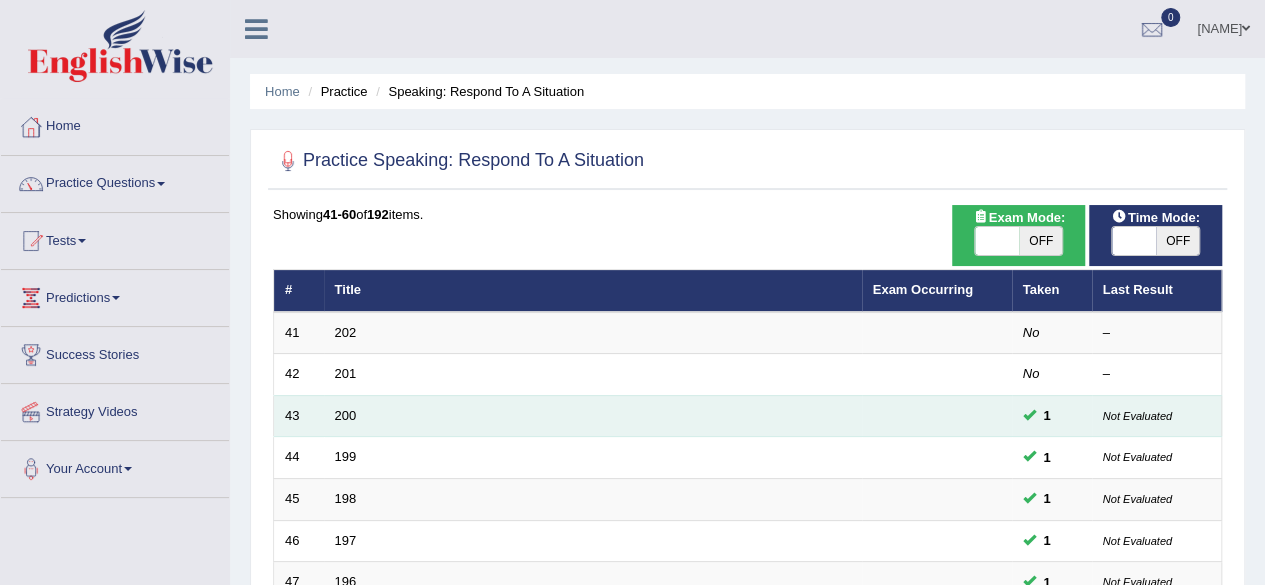 click on "200" at bounding box center [593, 416] 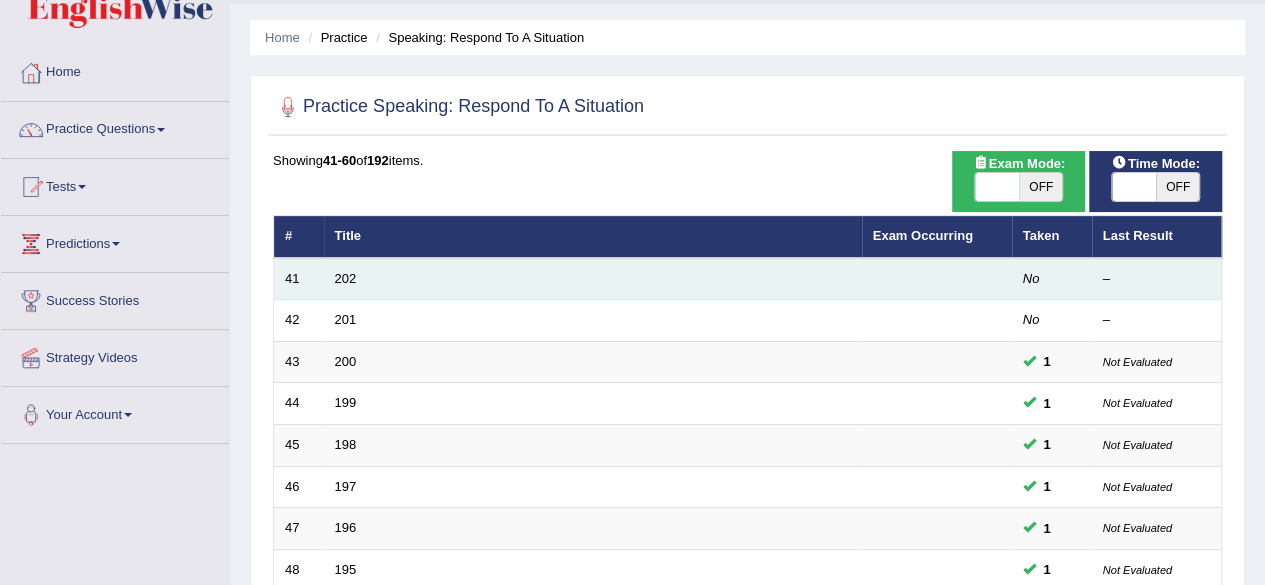 click on "202" at bounding box center [593, 279] 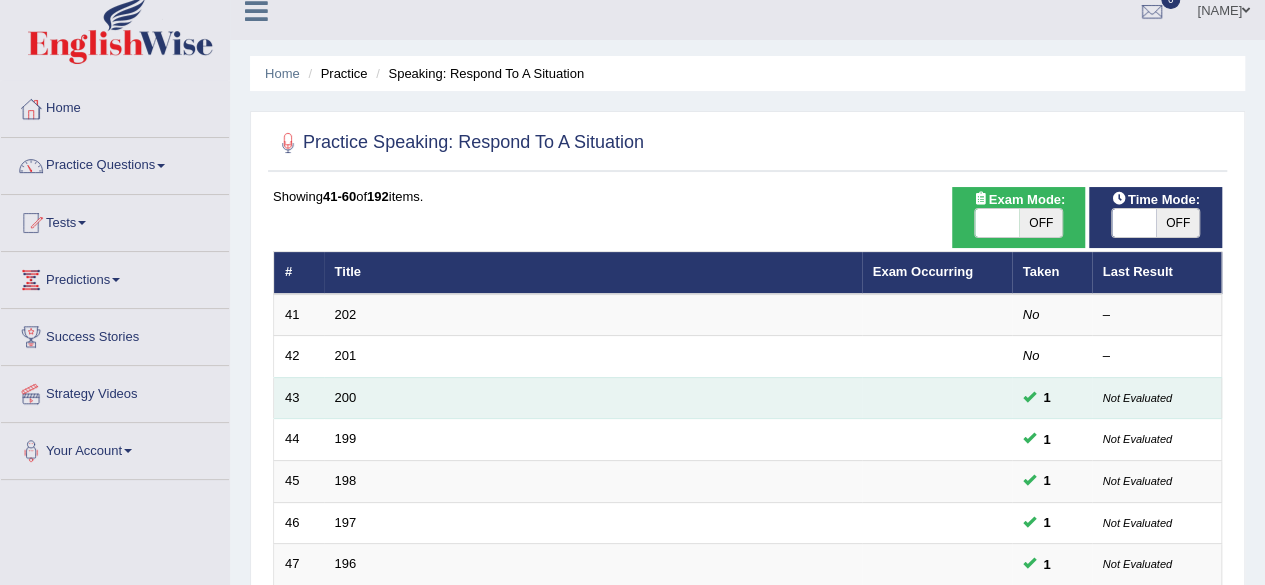 click on "200" at bounding box center (593, 398) 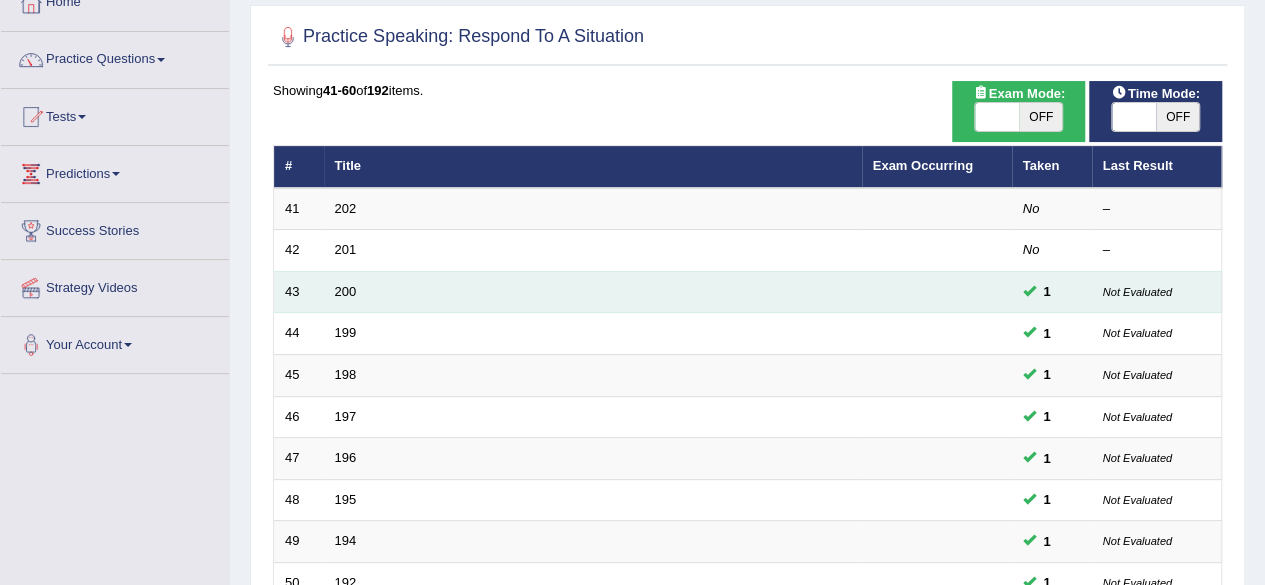 click on "200" at bounding box center (593, 292) 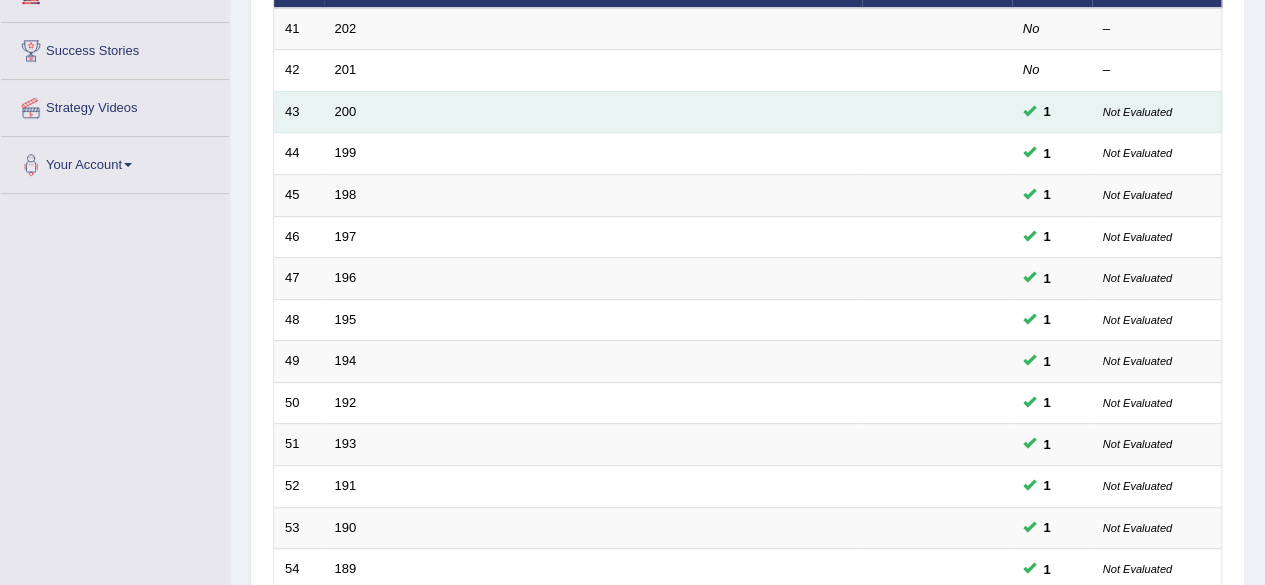 scroll, scrollTop: 251, scrollLeft: 0, axis: vertical 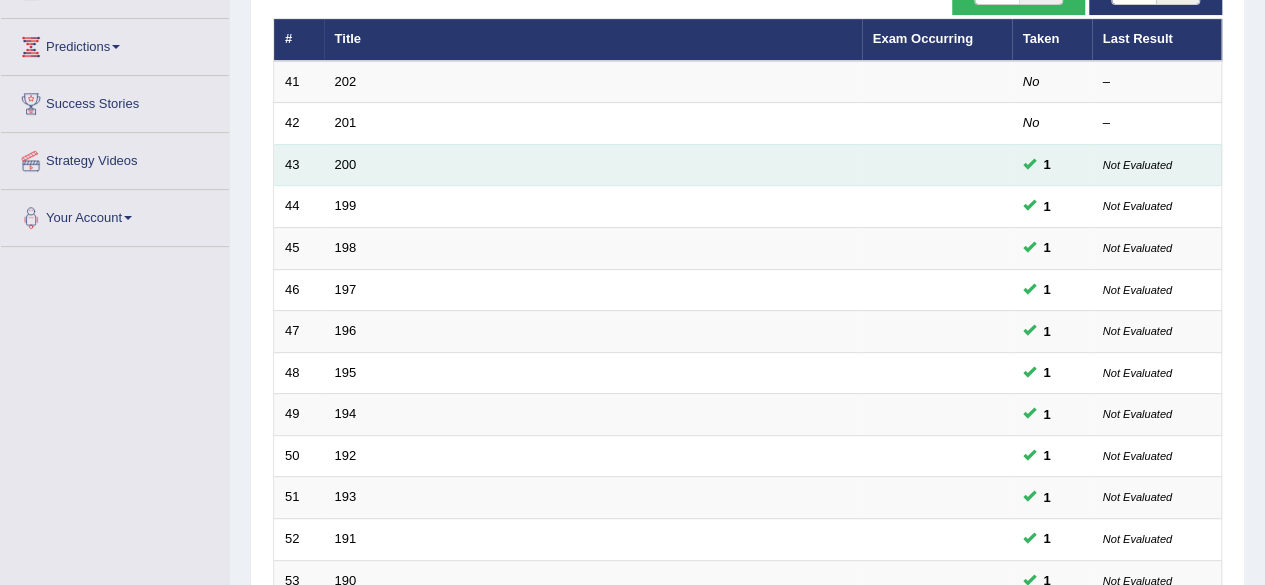 click on "195" at bounding box center [593, 373] 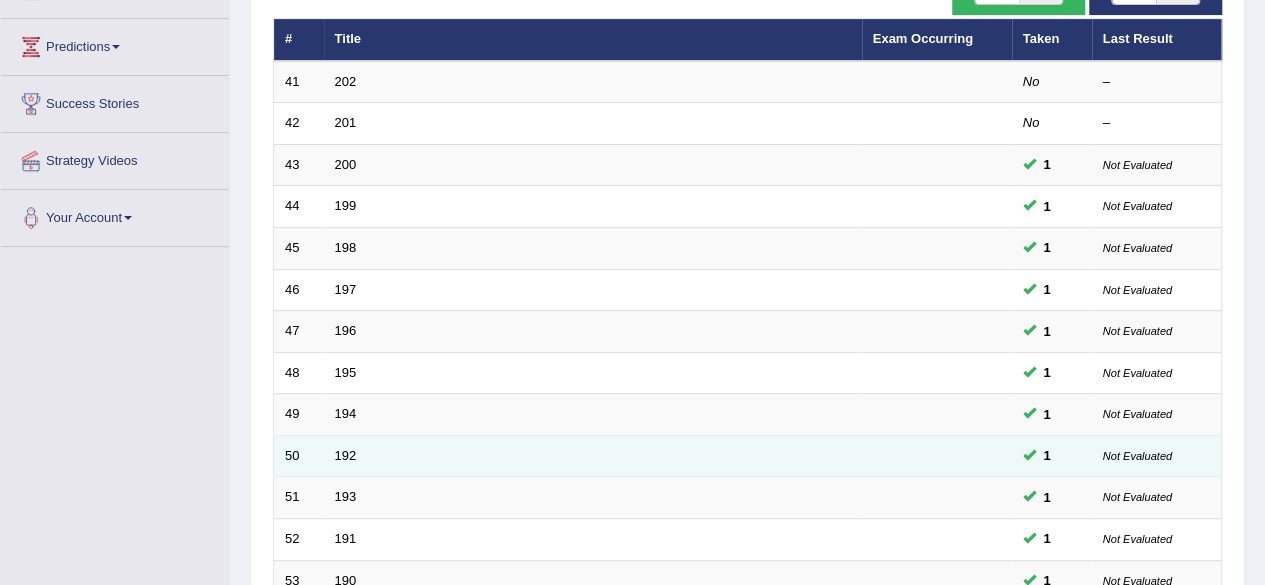 click on "192" at bounding box center (593, 456) 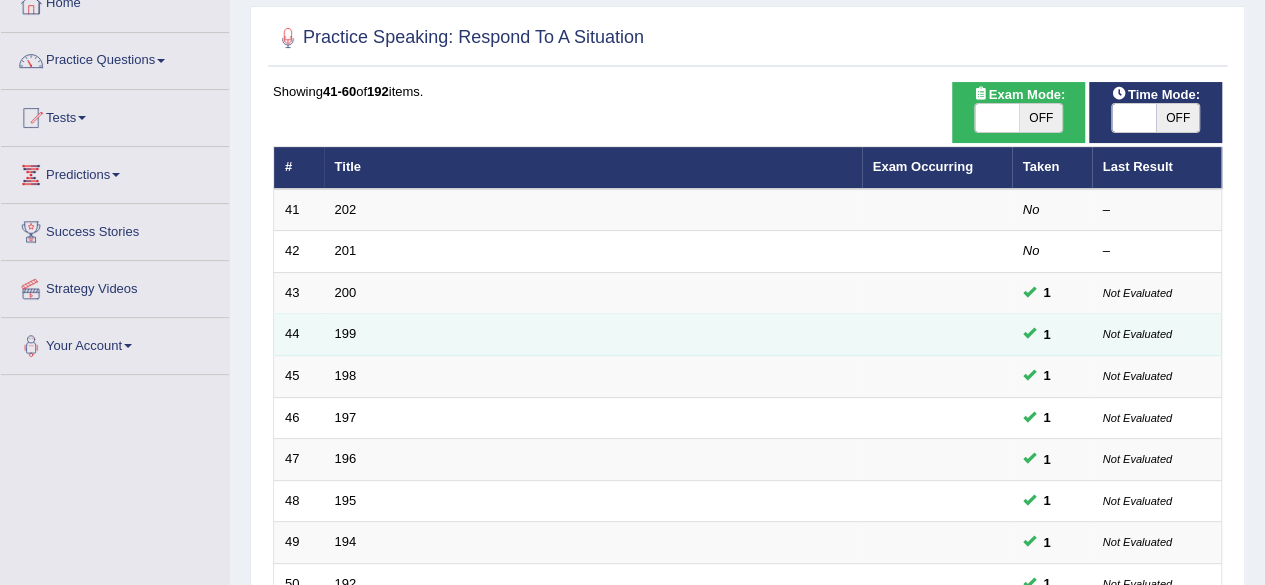 click on "199" at bounding box center (593, 335) 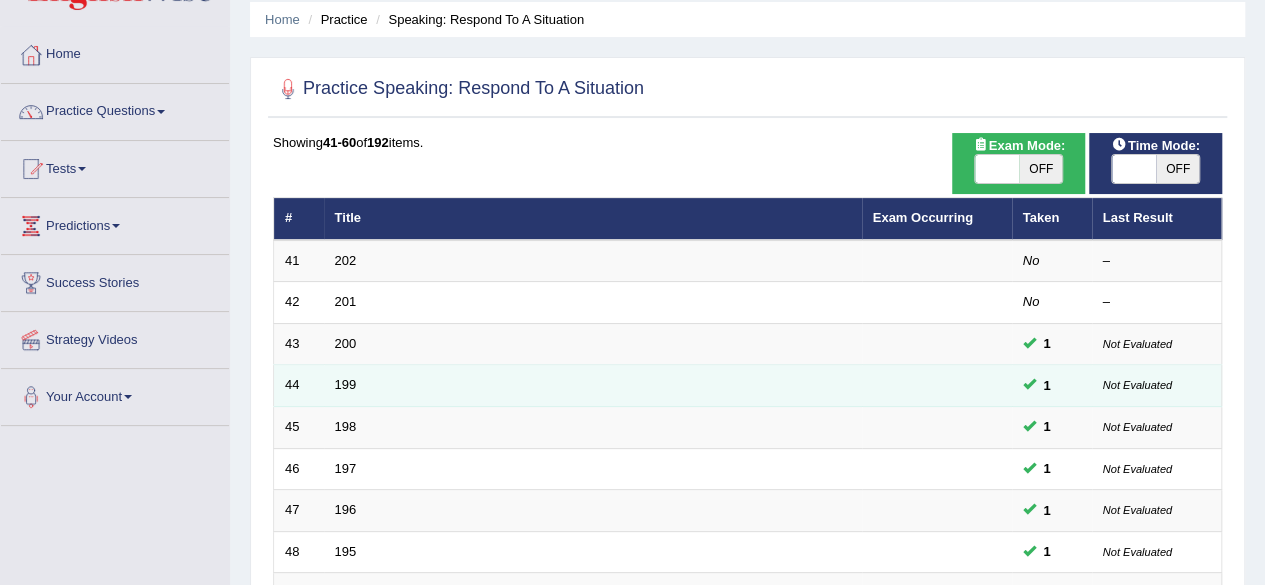 scroll, scrollTop: 71, scrollLeft: 0, axis: vertical 